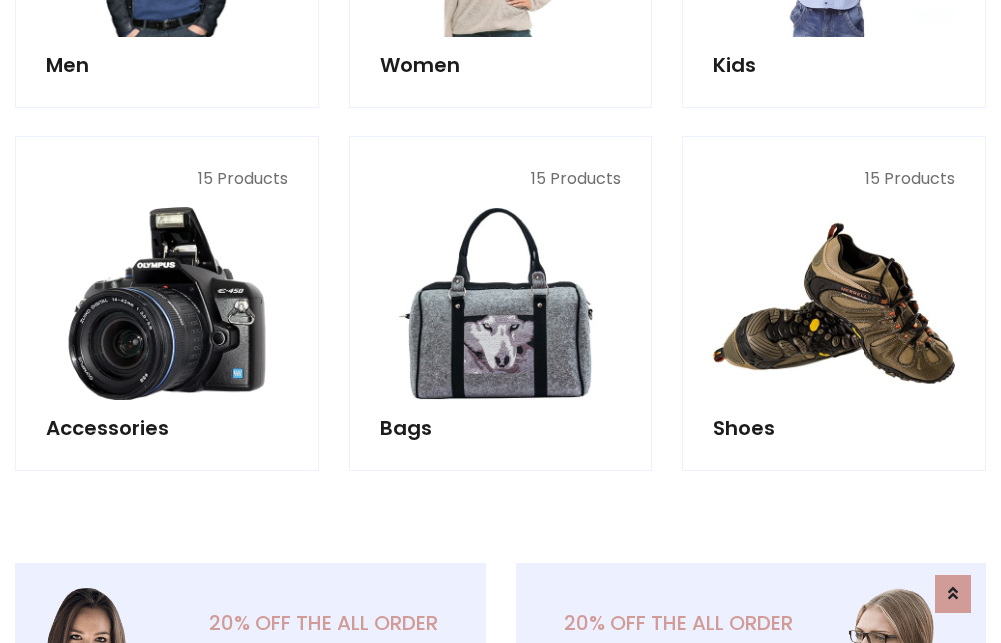 scroll, scrollTop: 853, scrollLeft: 0, axis: vertical 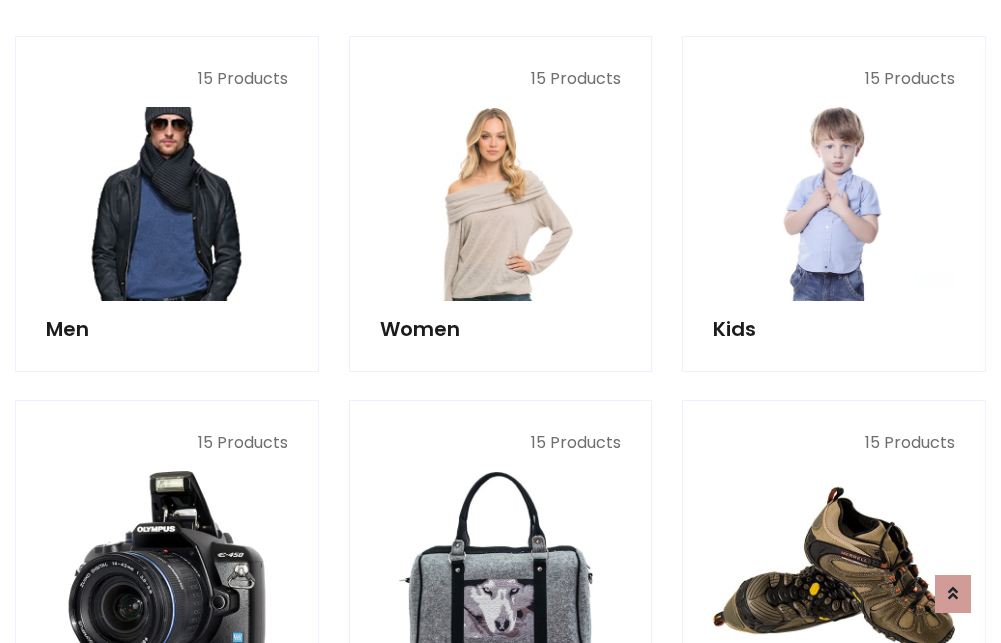 click at bounding box center (167, 204) 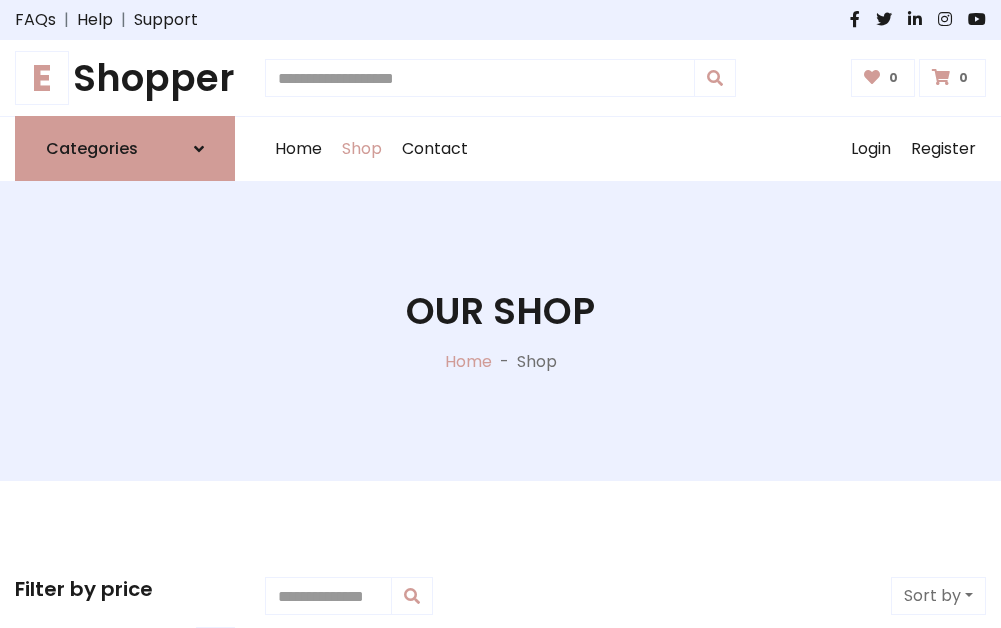 scroll, scrollTop: 807, scrollLeft: 0, axis: vertical 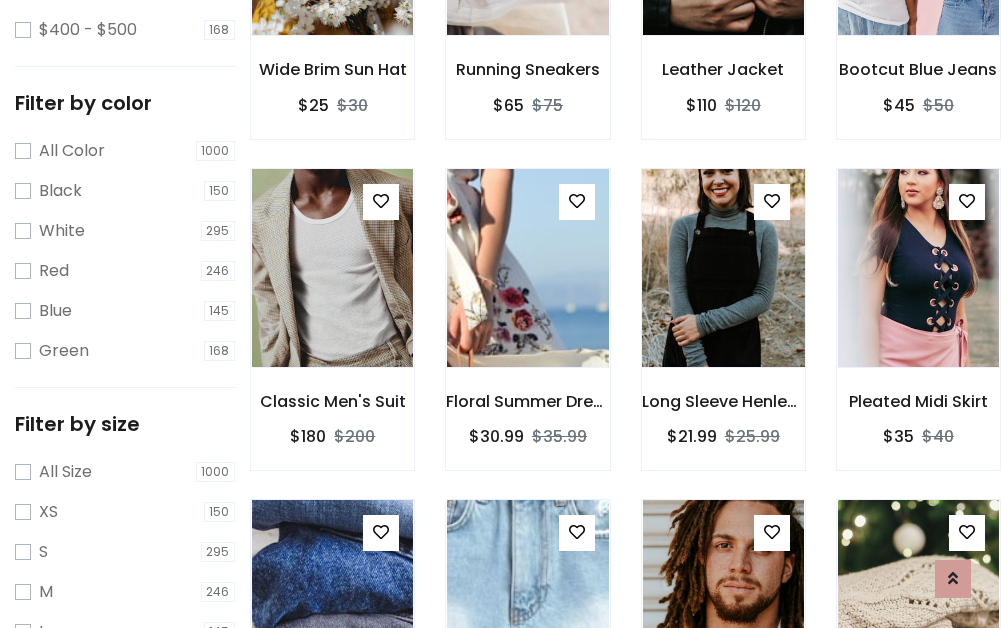 click at bounding box center (723, 268) 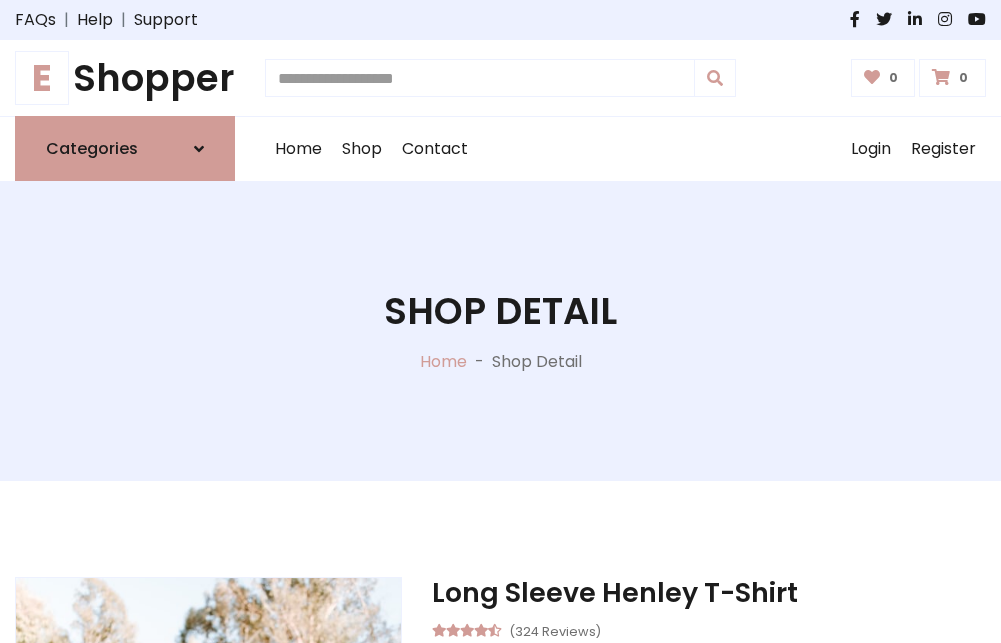 scroll, scrollTop: 0, scrollLeft: 0, axis: both 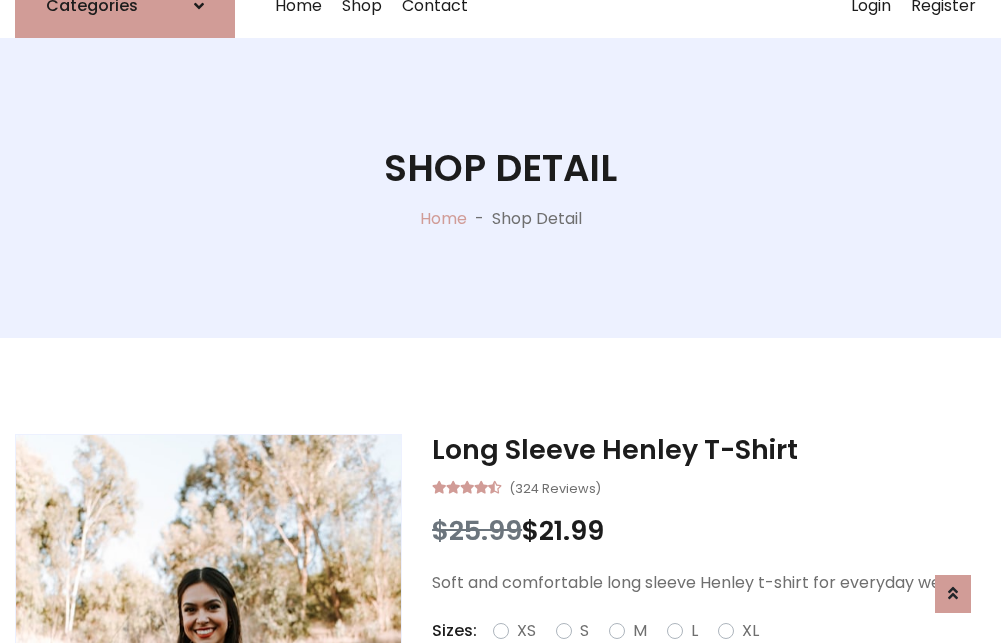 click on "Red" at bounding box center [722, 655] 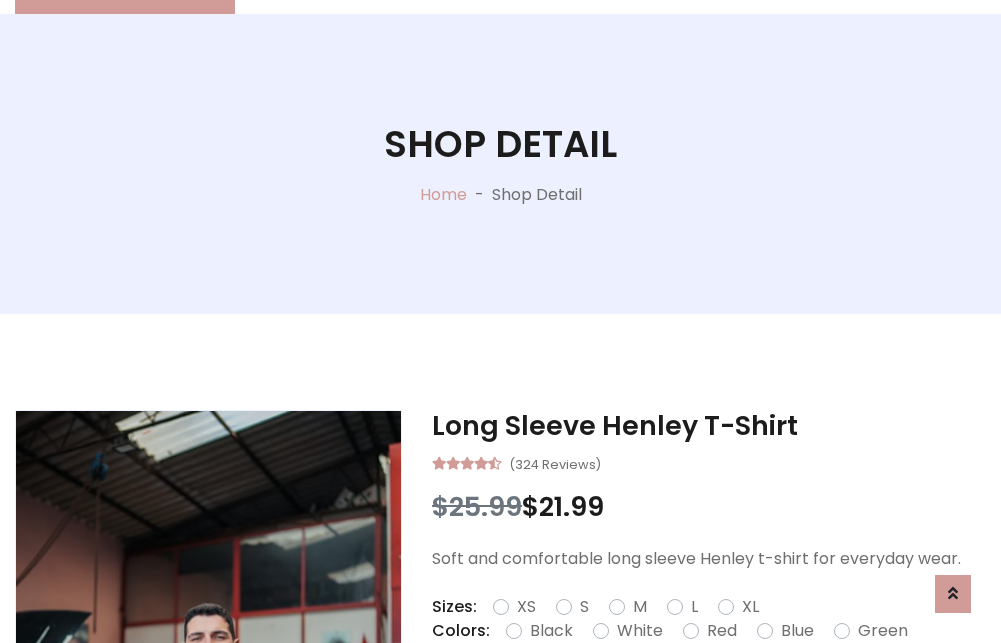 click on "Add To Cart" at bounding box center [653, 694] 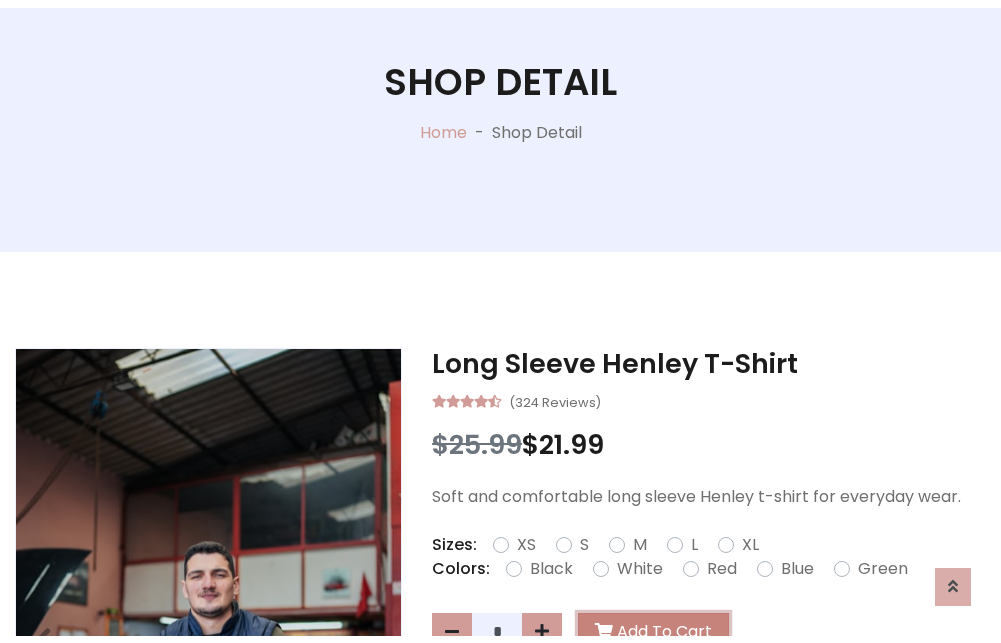 scroll, scrollTop: 0, scrollLeft: 0, axis: both 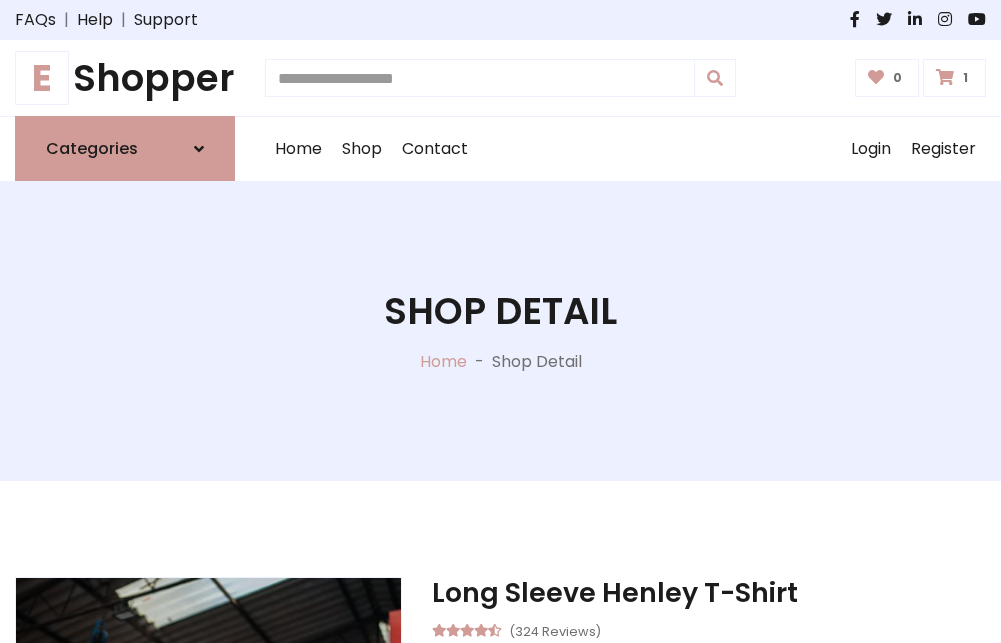 click at bounding box center [945, 77] 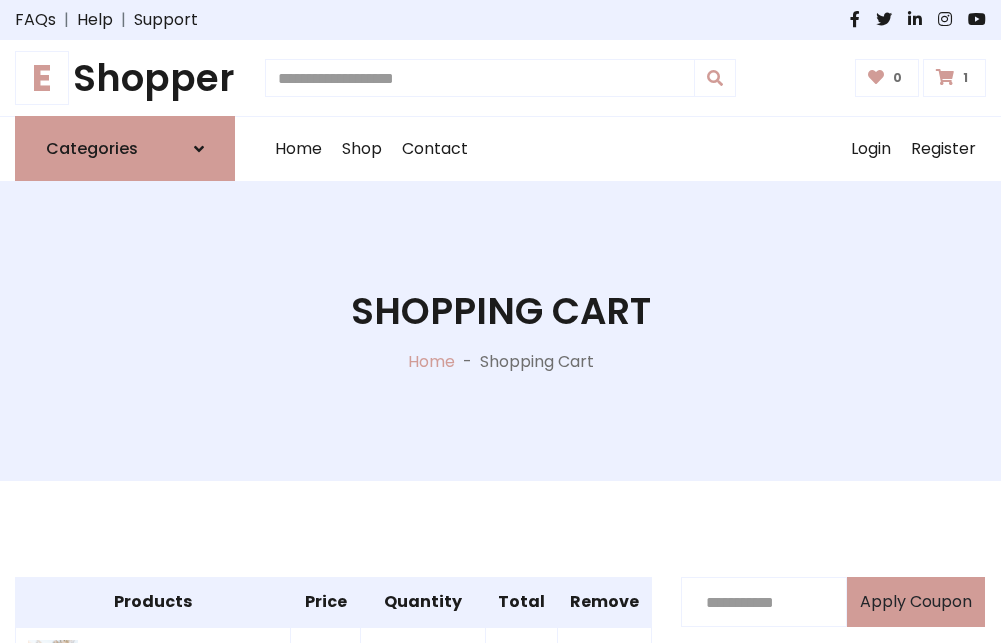 scroll, scrollTop: 474, scrollLeft: 0, axis: vertical 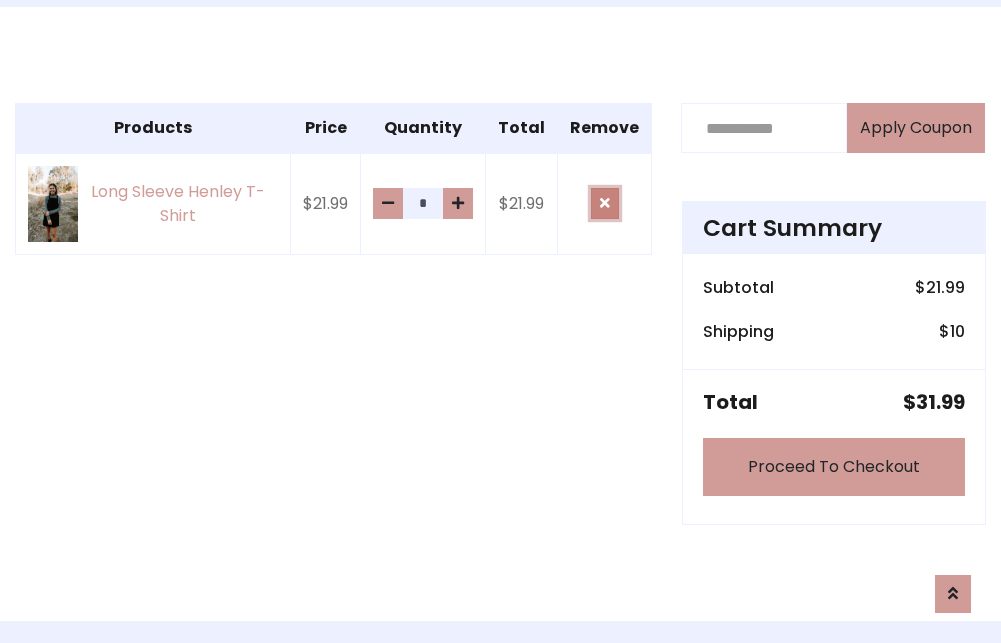 click at bounding box center (605, 203) 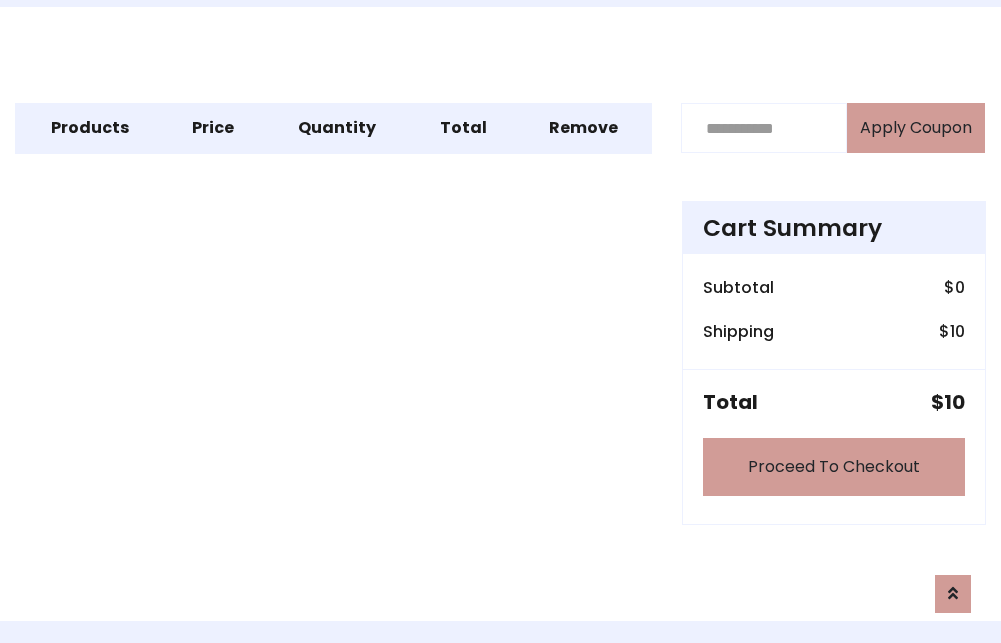 scroll, scrollTop: 247, scrollLeft: 0, axis: vertical 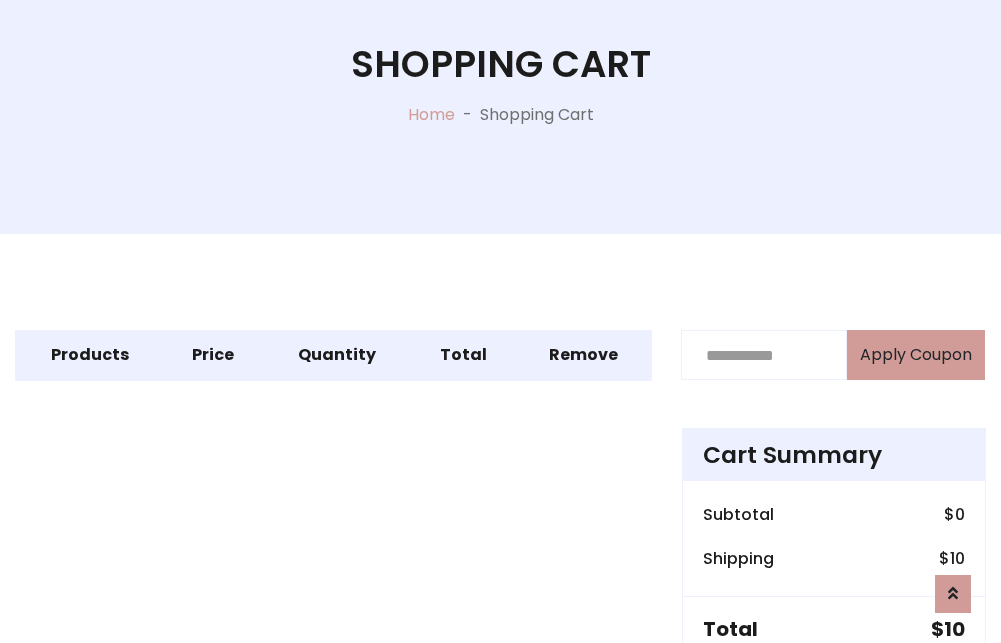 click on "Proceed To Checkout" at bounding box center (834, 694) 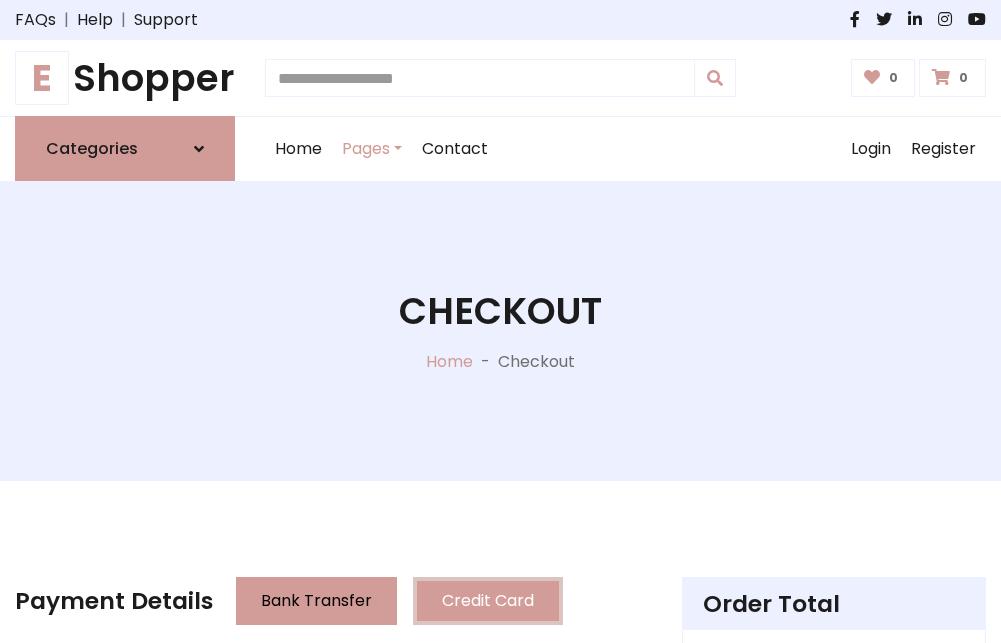 scroll, scrollTop: 137, scrollLeft: 0, axis: vertical 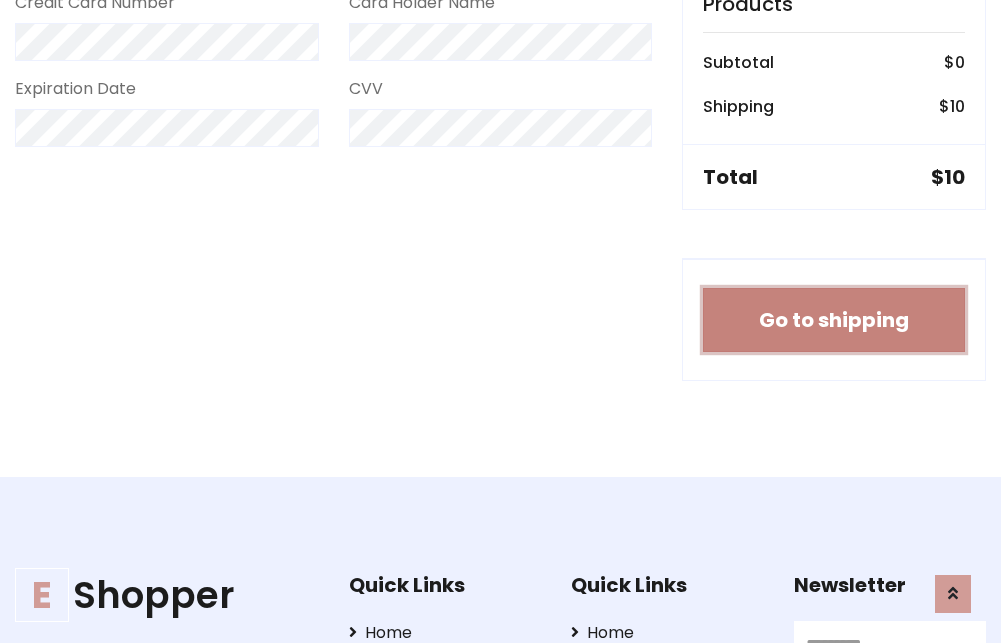 click on "Go to shipping" at bounding box center (834, 320) 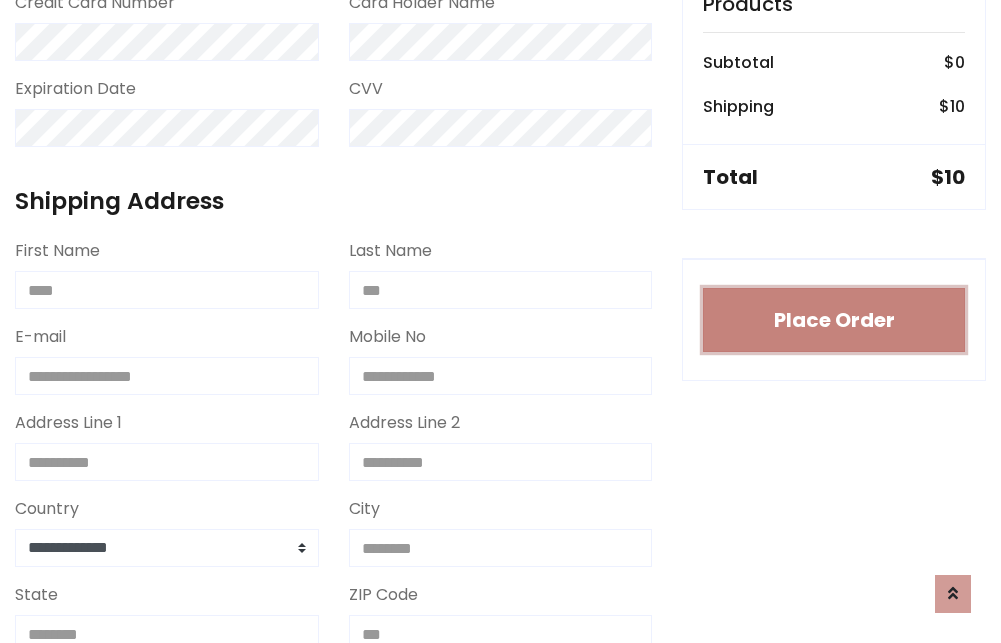 type 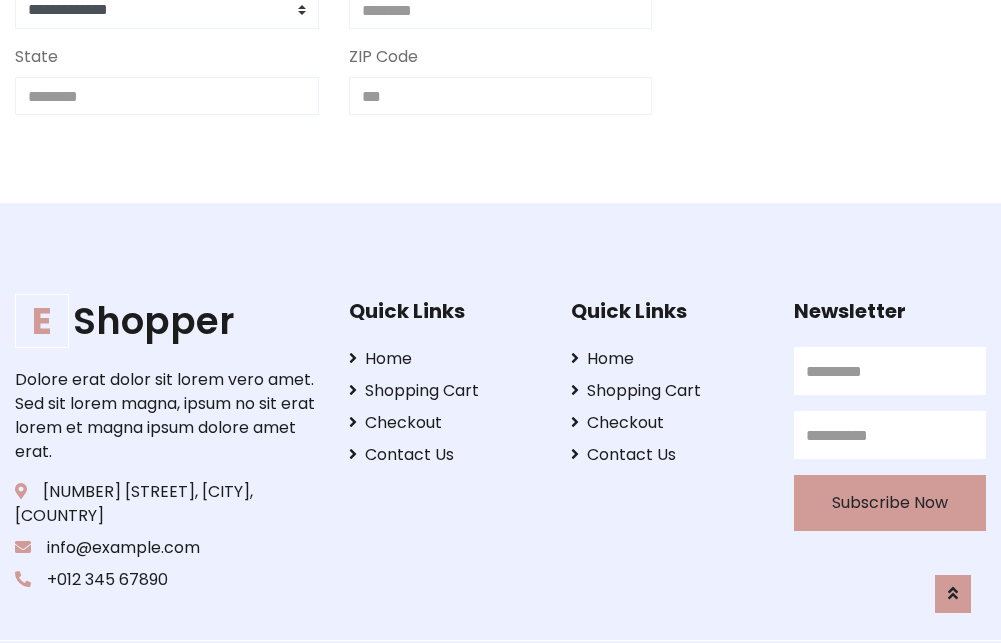 scroll, scrollTop: 713, scrollLeft: 0, axis: vertical 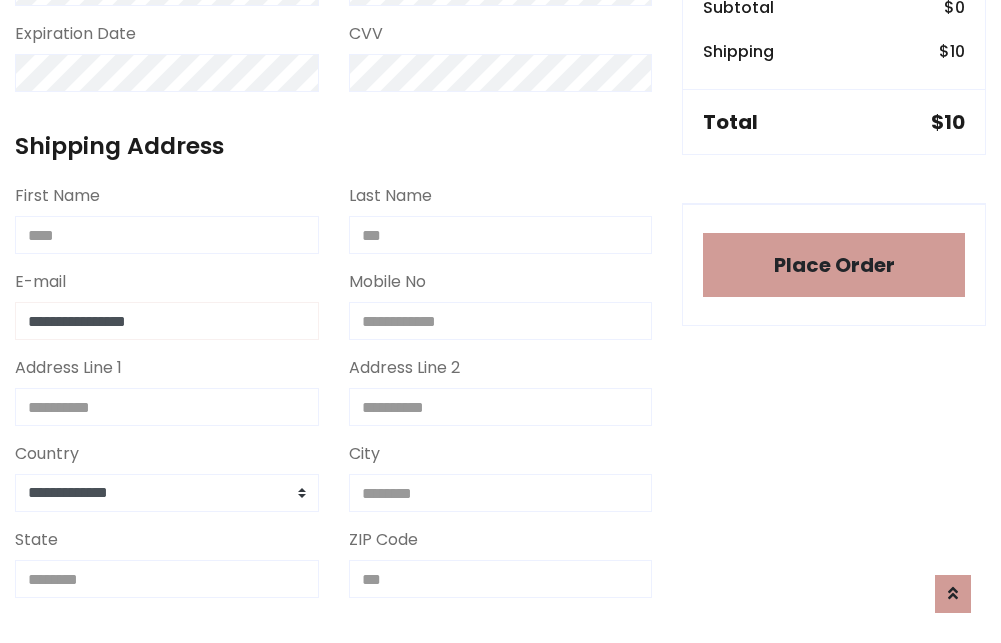 type on "**********" 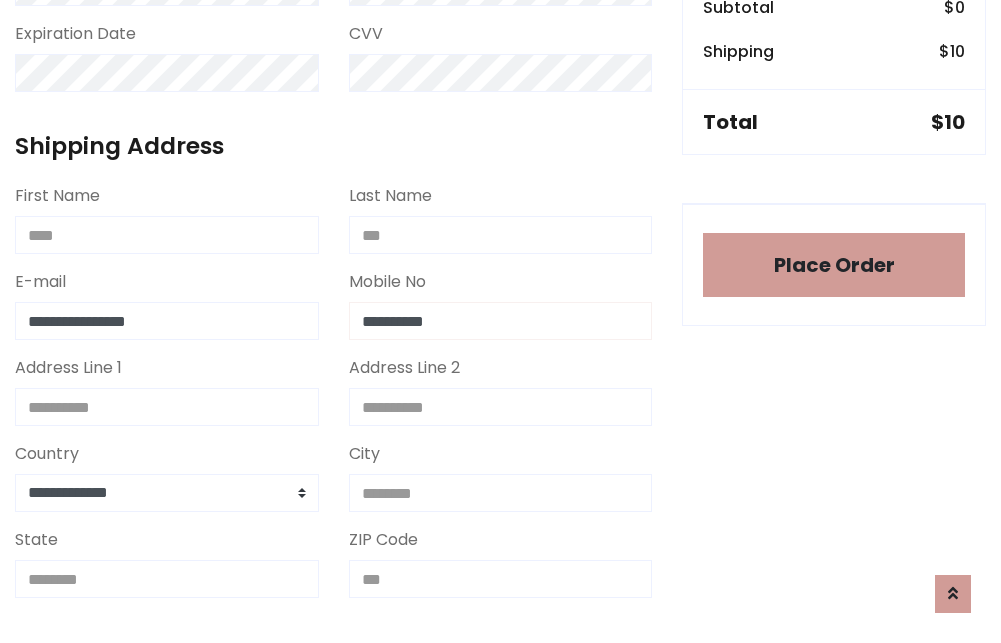 type on "**********" 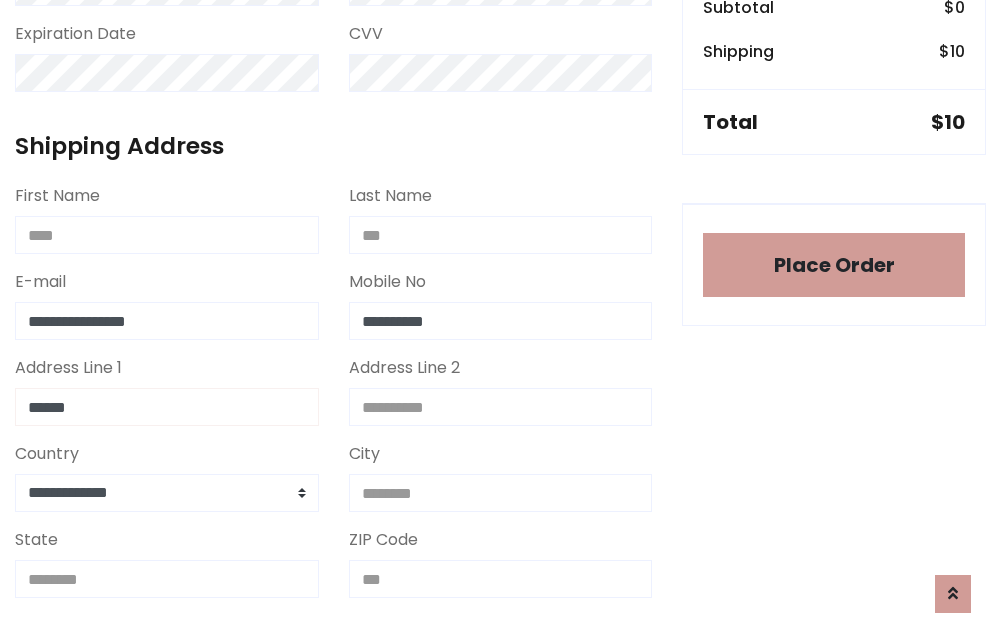 type on "******" 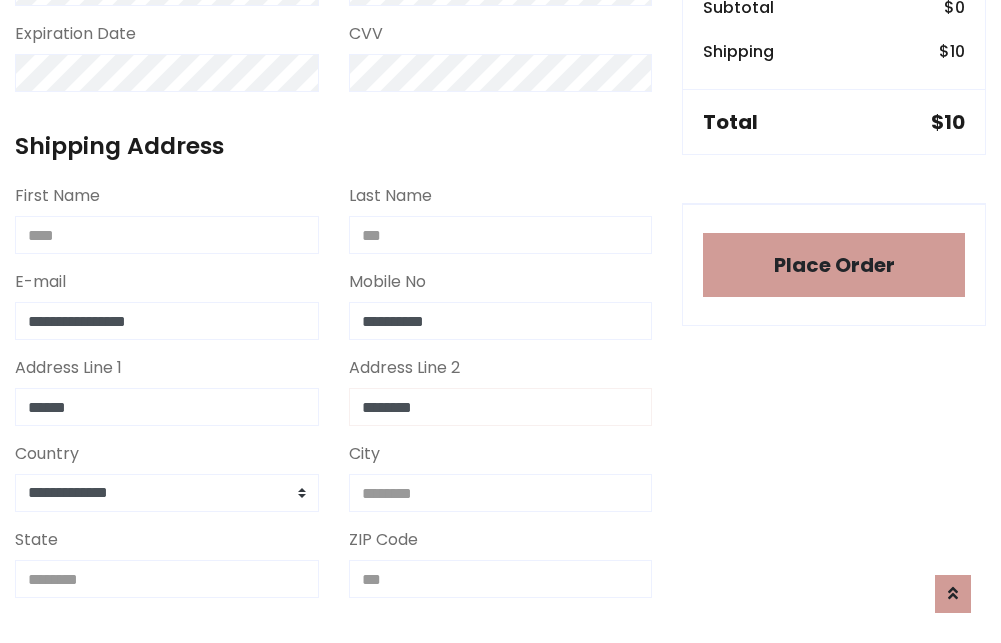 type on "********" 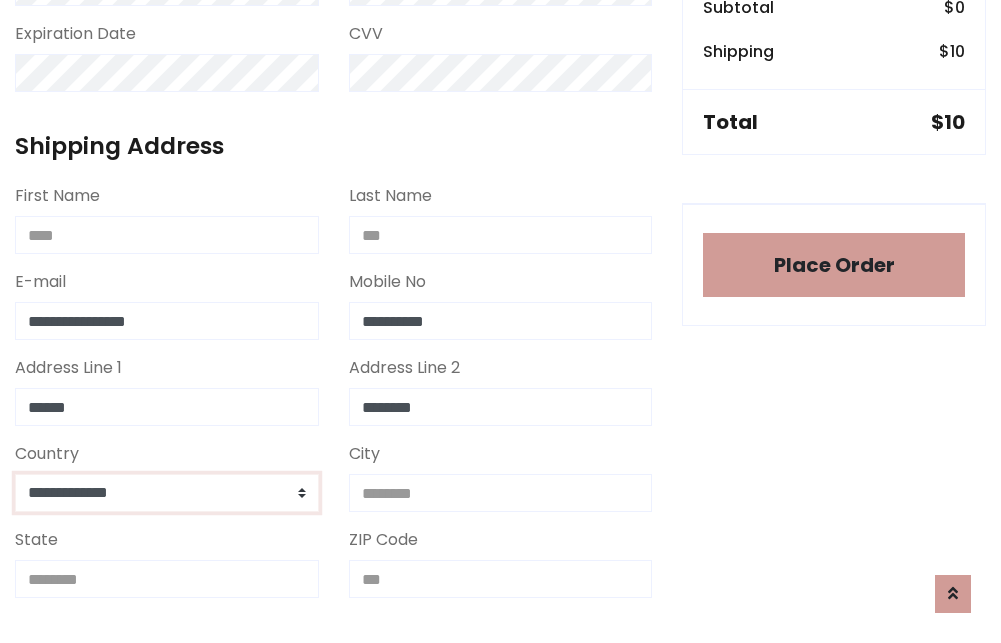 select on "*******" 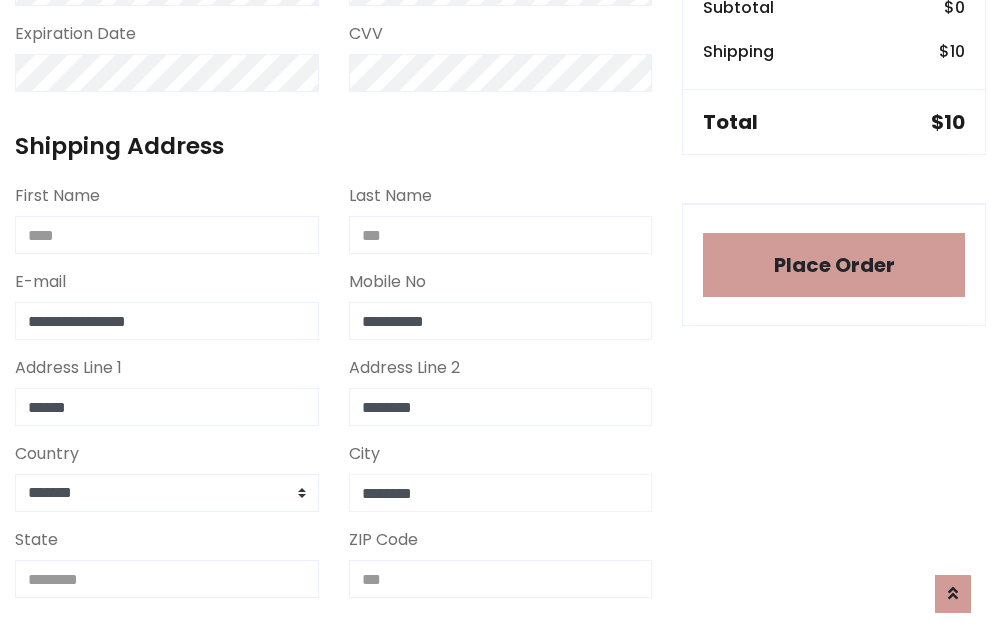 type on "********" 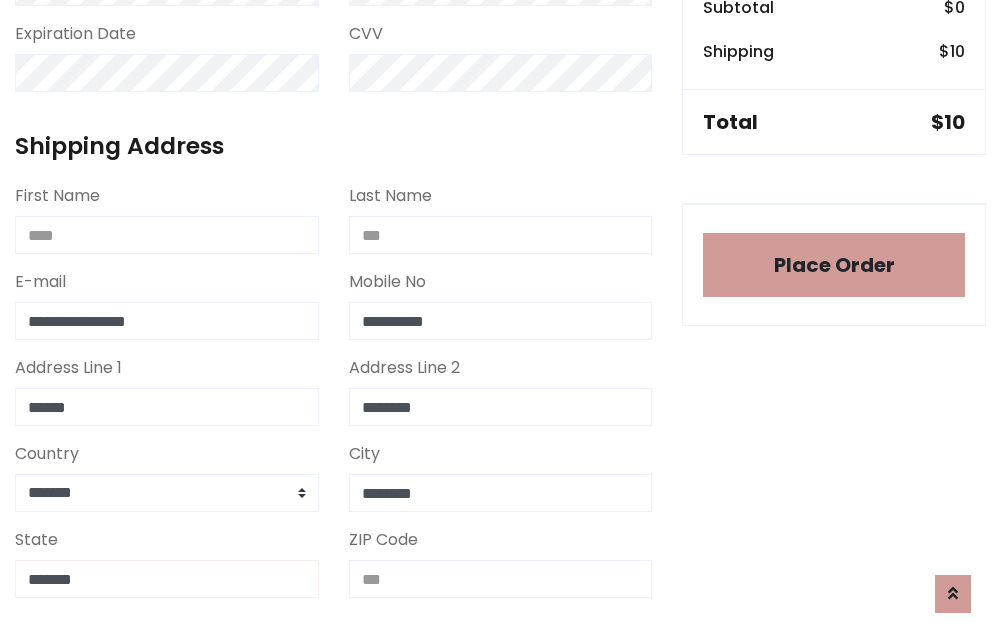 type on "*******" 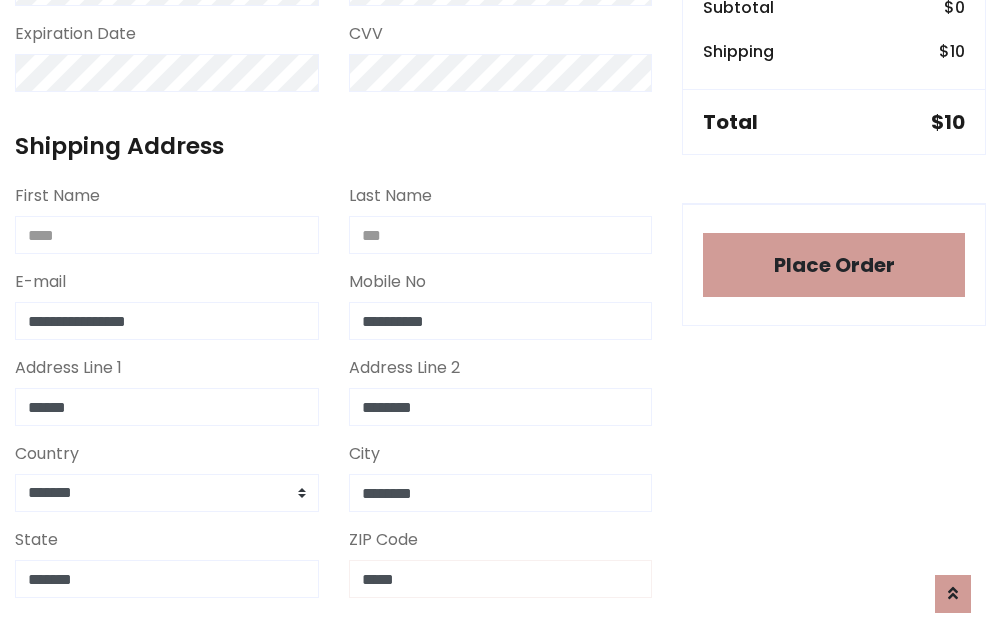 scroll, scrollTop: 403, scrollLeft: 0, axis: vertical 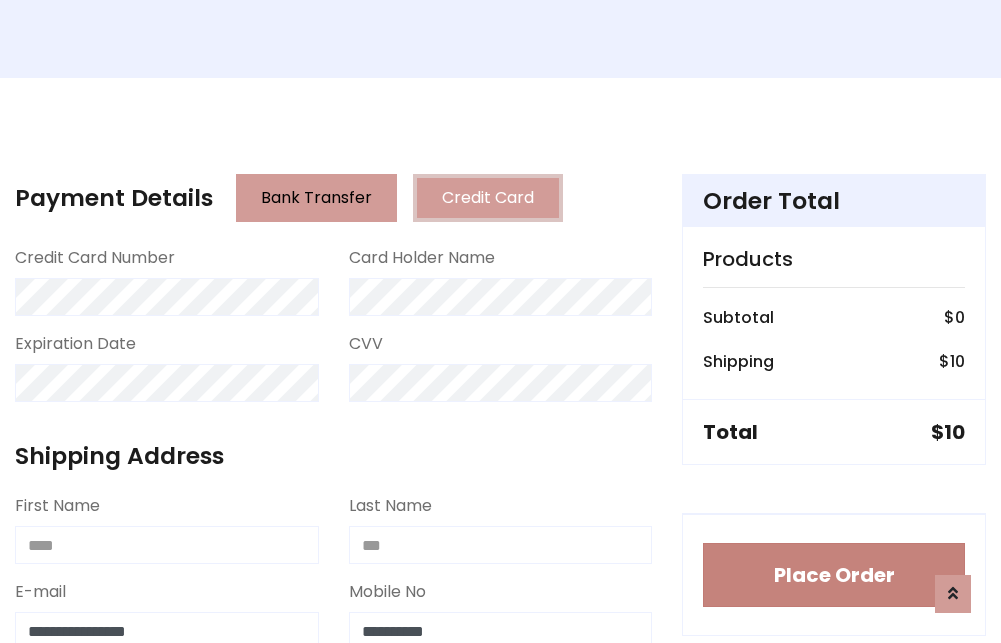 type on "*****" 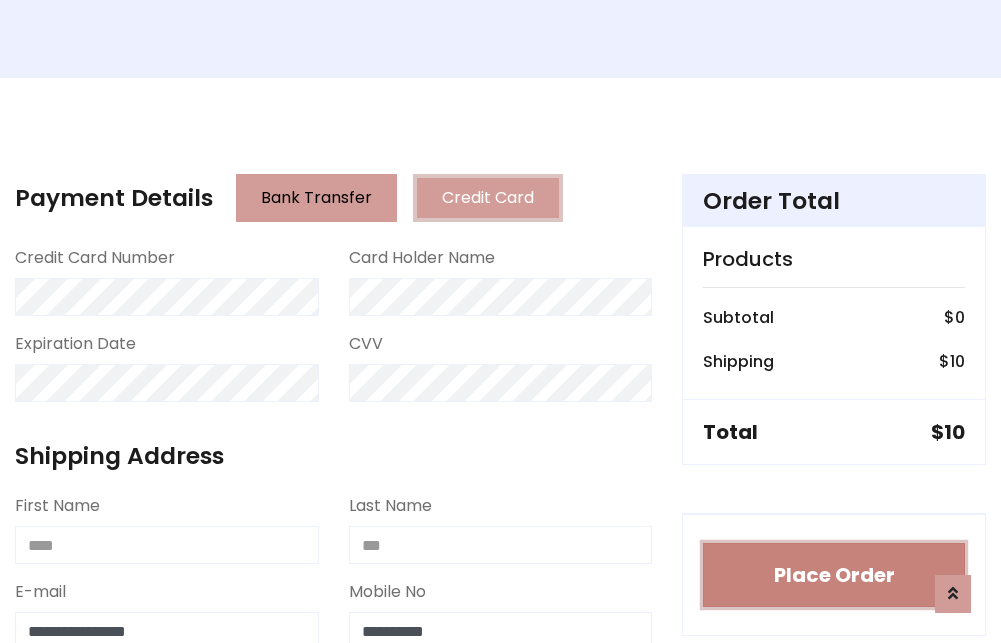 click on "Place Order" at bounding box center [834, 575] 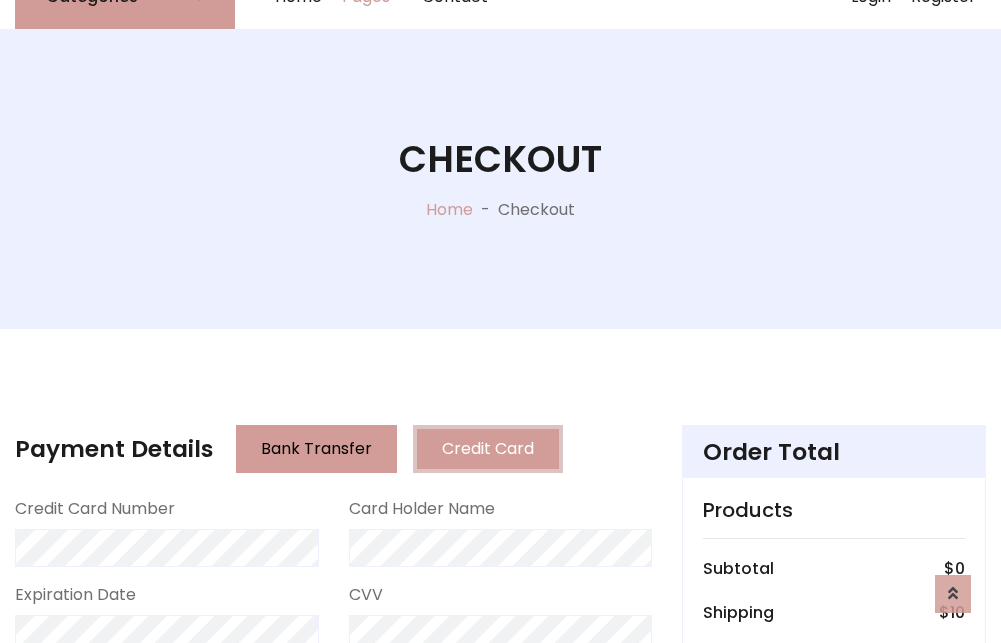 scroll, scrollTop: 0, scrollLeft: 0, axis: both 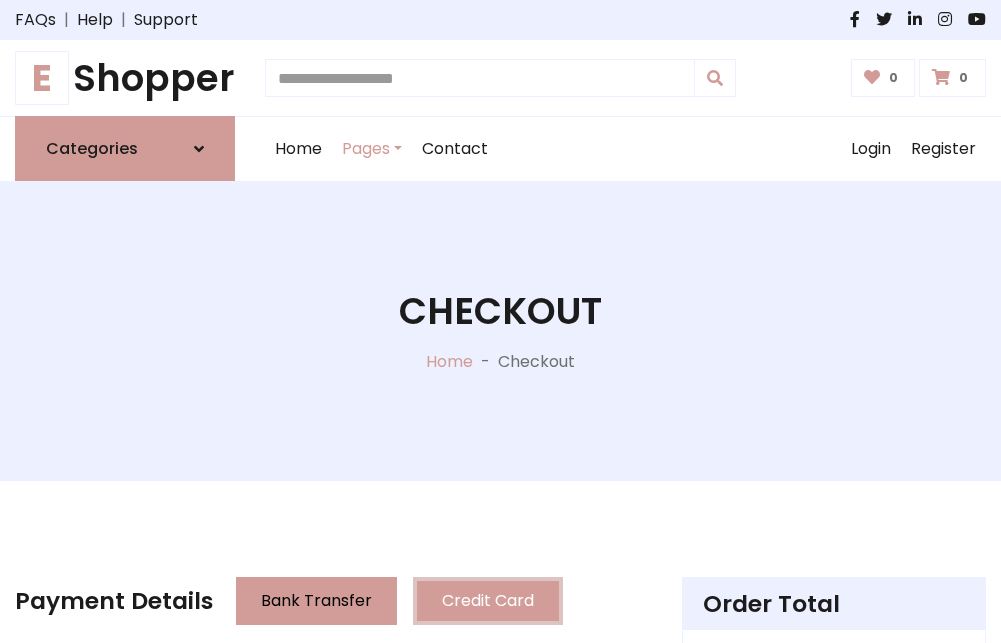 click on "E Shopper" at bounding box center [125, 78] 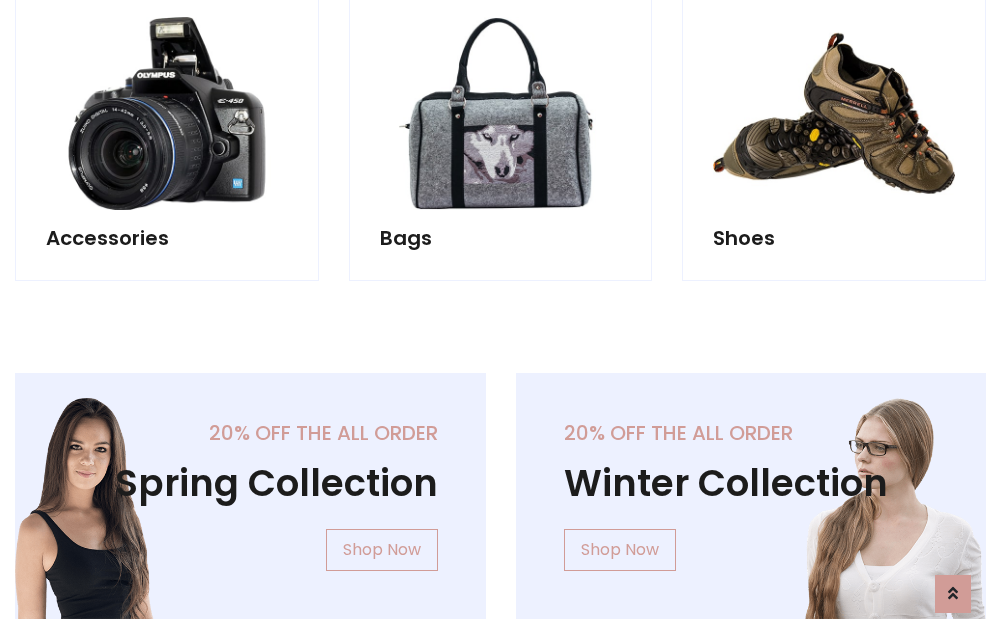 scroll, scrollTop: 770, scrollLeft: 0, axis: vertical 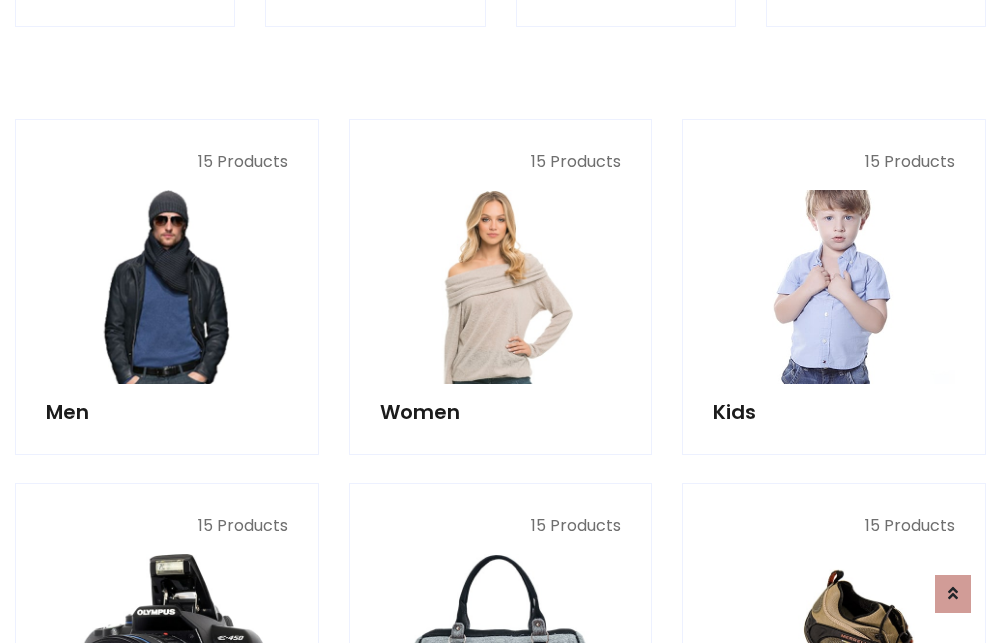 click at bounding box center [834, 287] 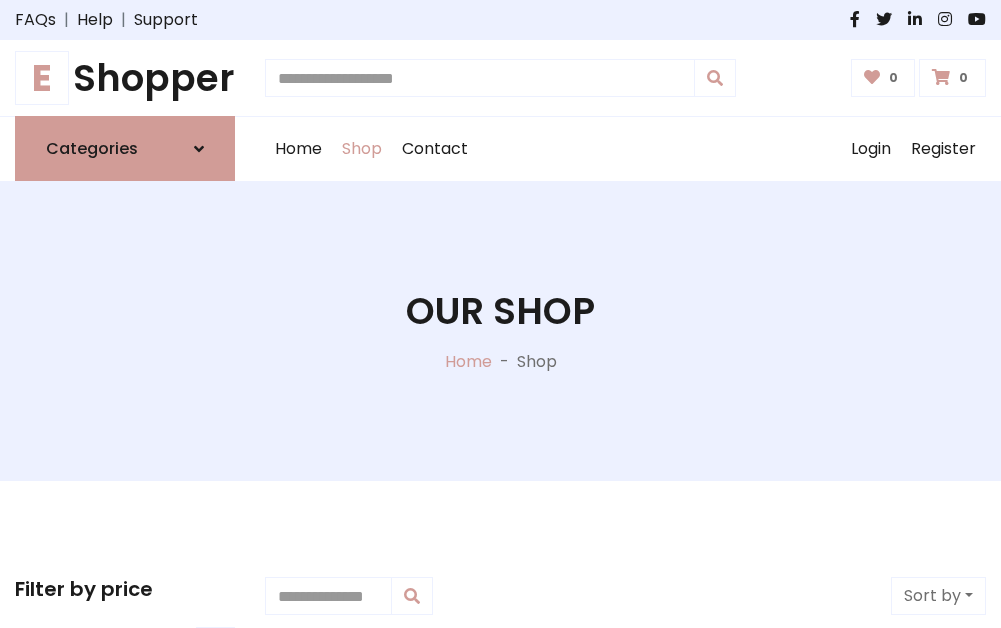 scroll, scrollTop: 549, scrollLeft: 0, axis: vertical 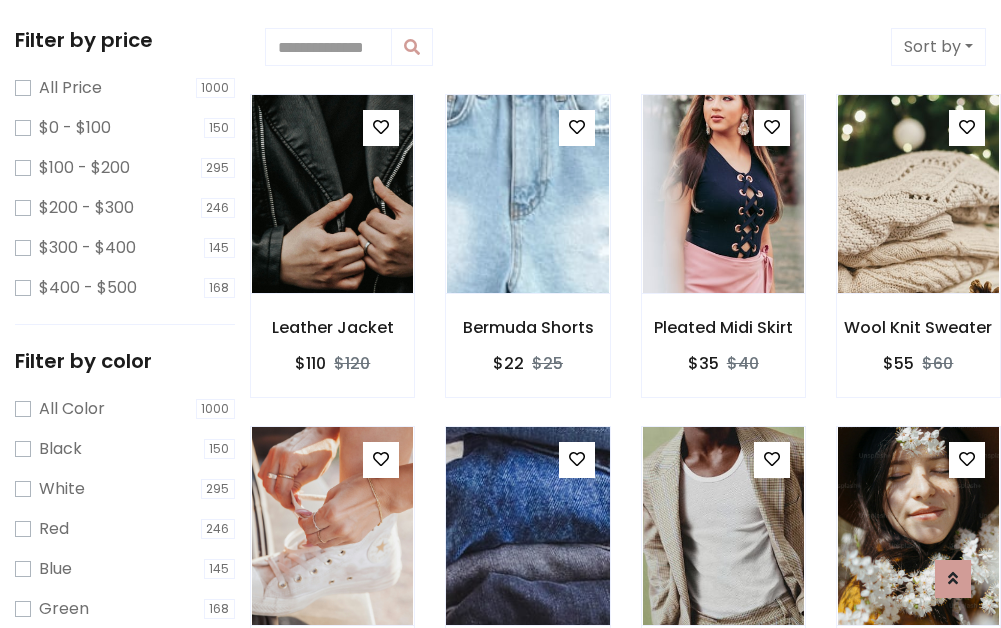 click at bounding box center [577, 459] 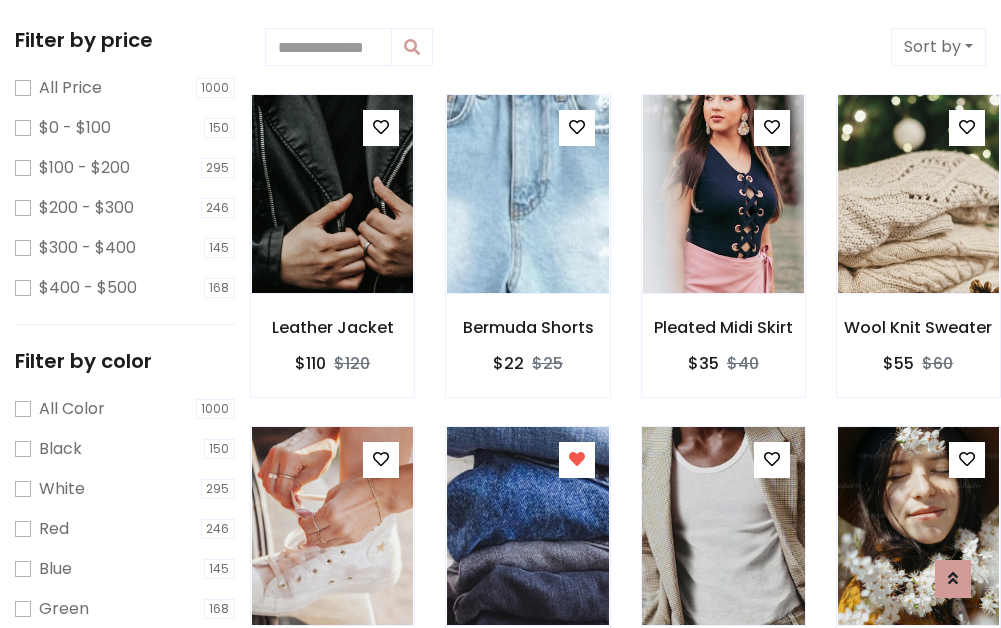 click at bounding box center [723, 526] 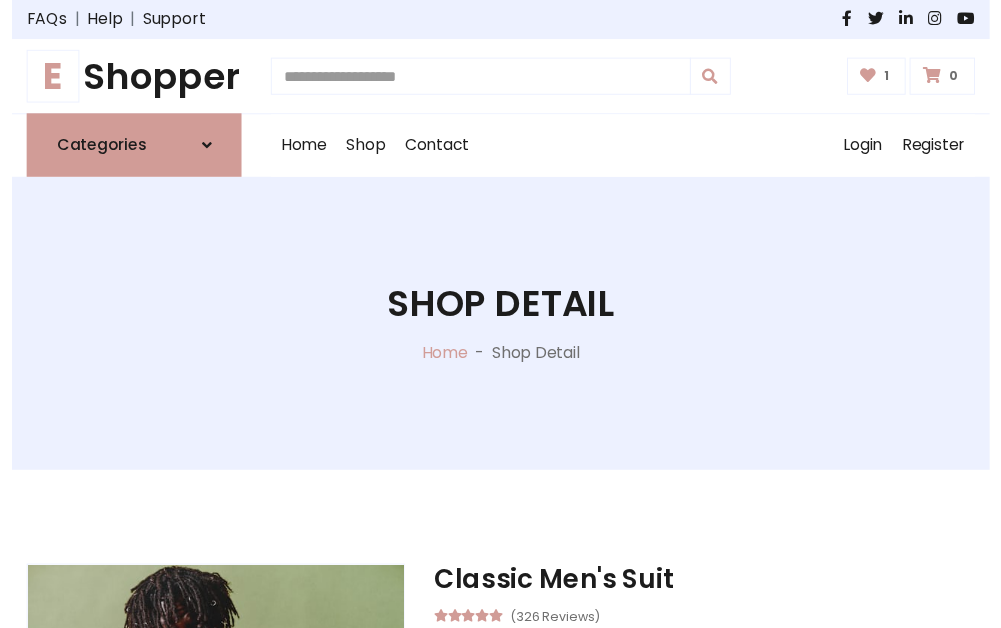 scroll, scrollTop: 262, scrollLeft: 0, axis: vertical 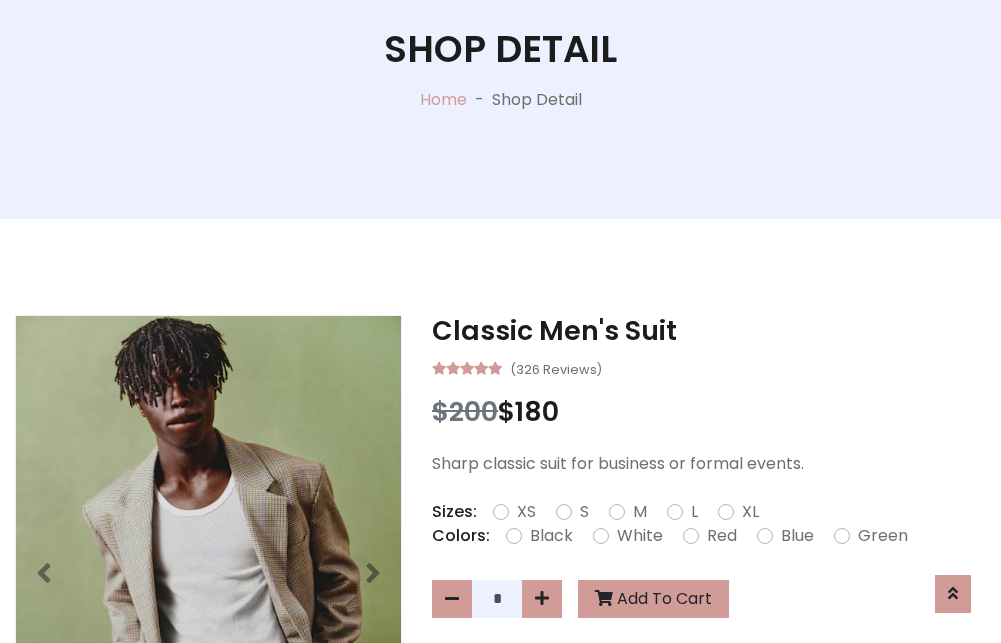 click on "XL" at bounding box center (750, 512) 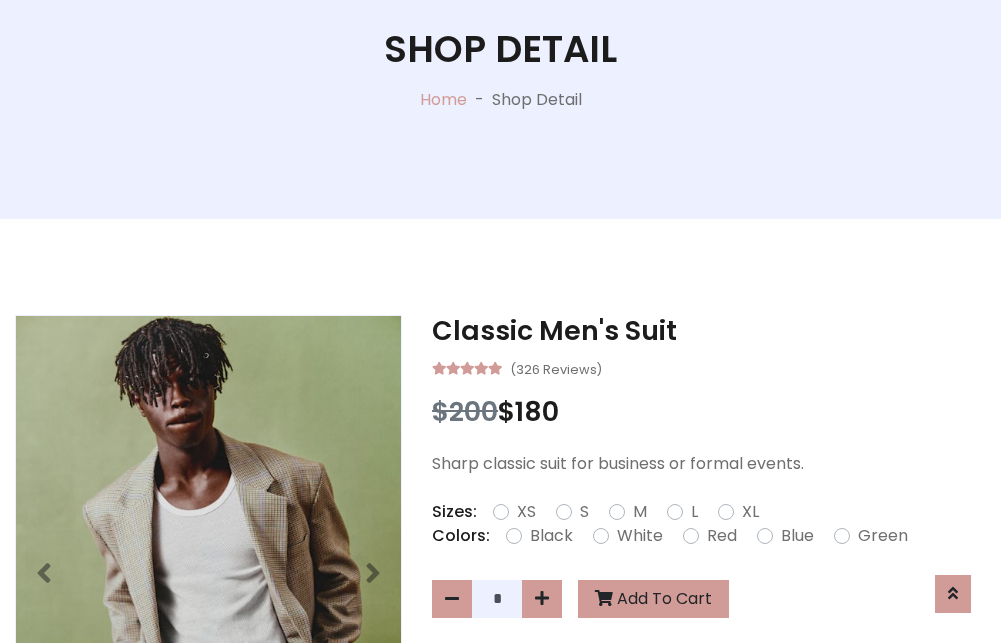 click on "Black" at bounding box center (551, 536) 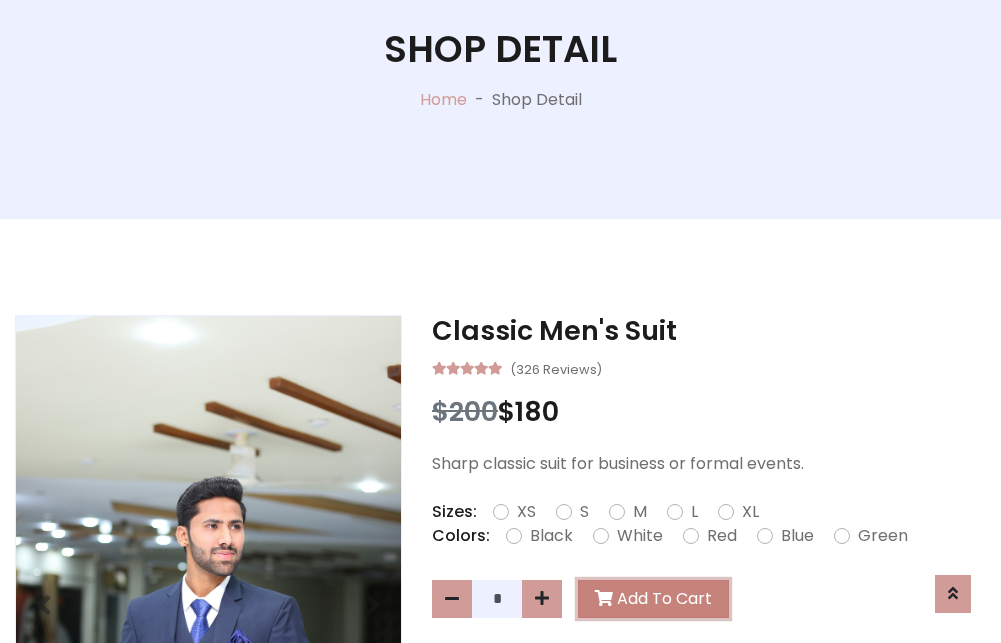 click on "Add To Cart" at bounding box center [653, 599] 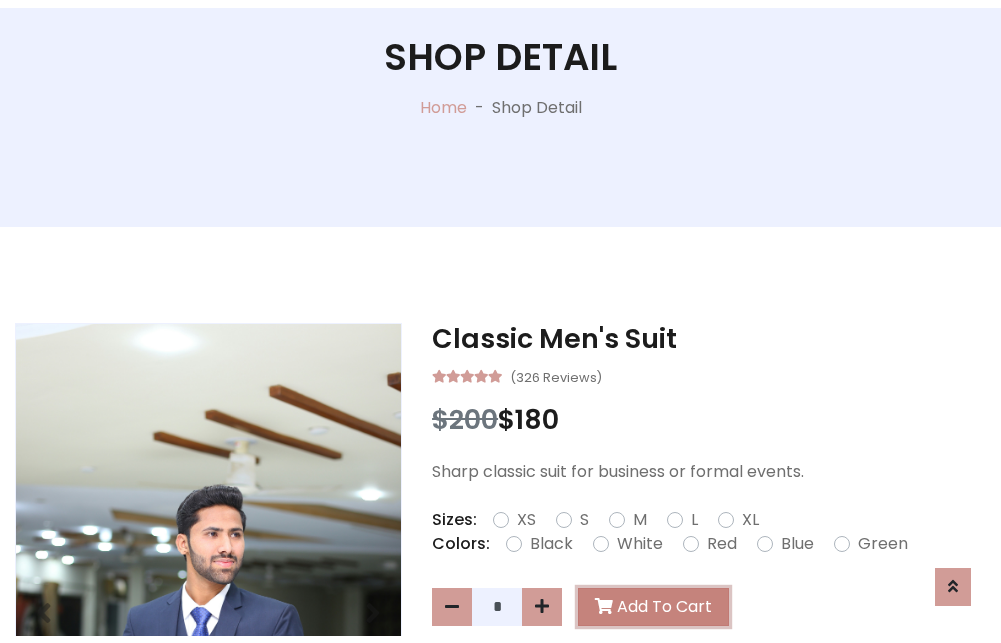 scroll, scrollTop: 0, scrollLeft: 0, axis: both 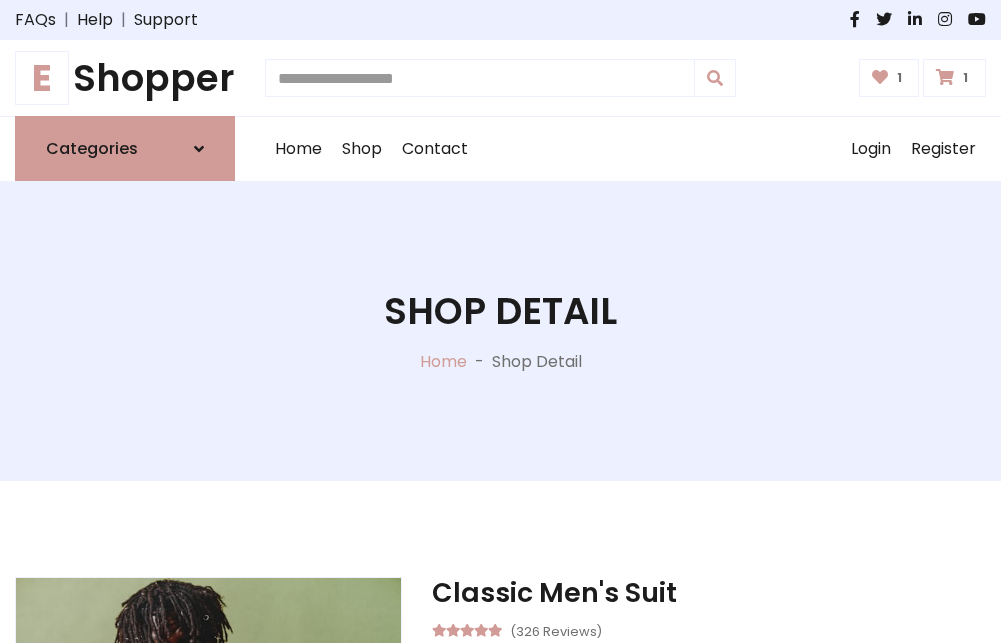 click at bounding box center (945, 77) 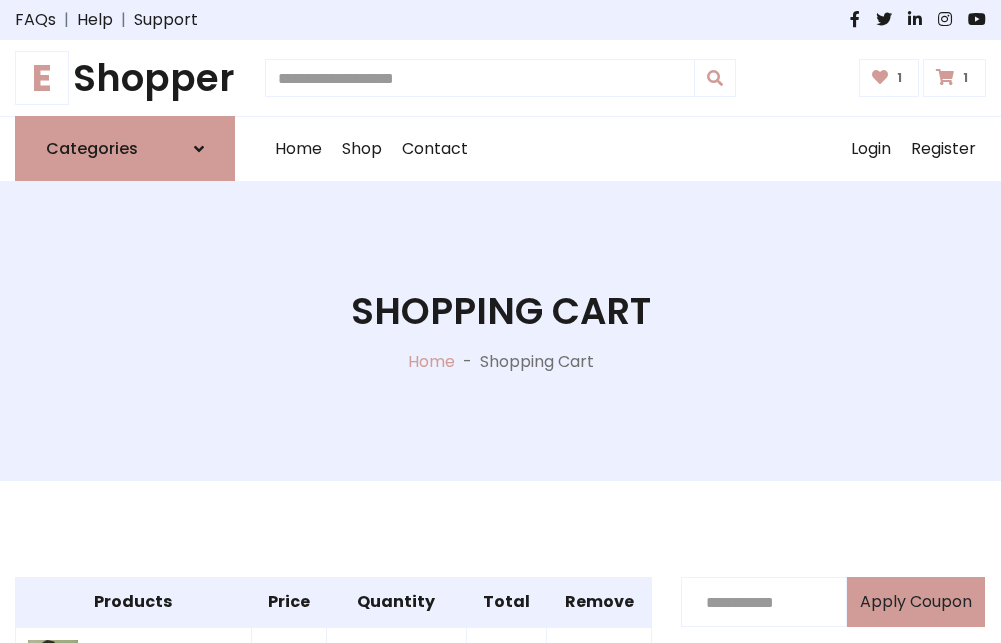 scroll, scrollTop: 570, scrollLeft: 0, axis: vertical 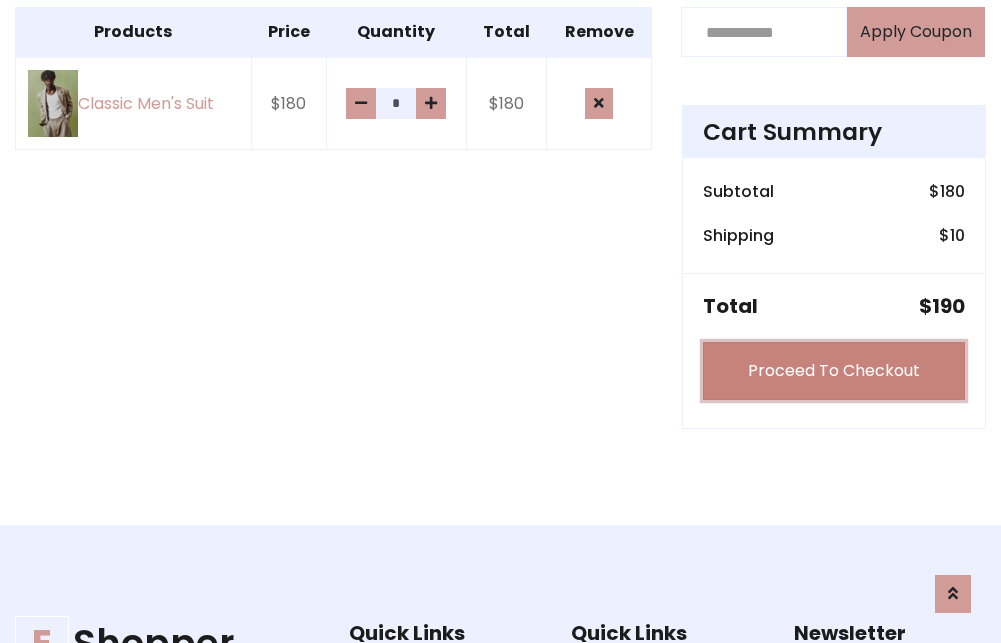 click on "Proceed To Checkout" at bounding box center (834, 371) 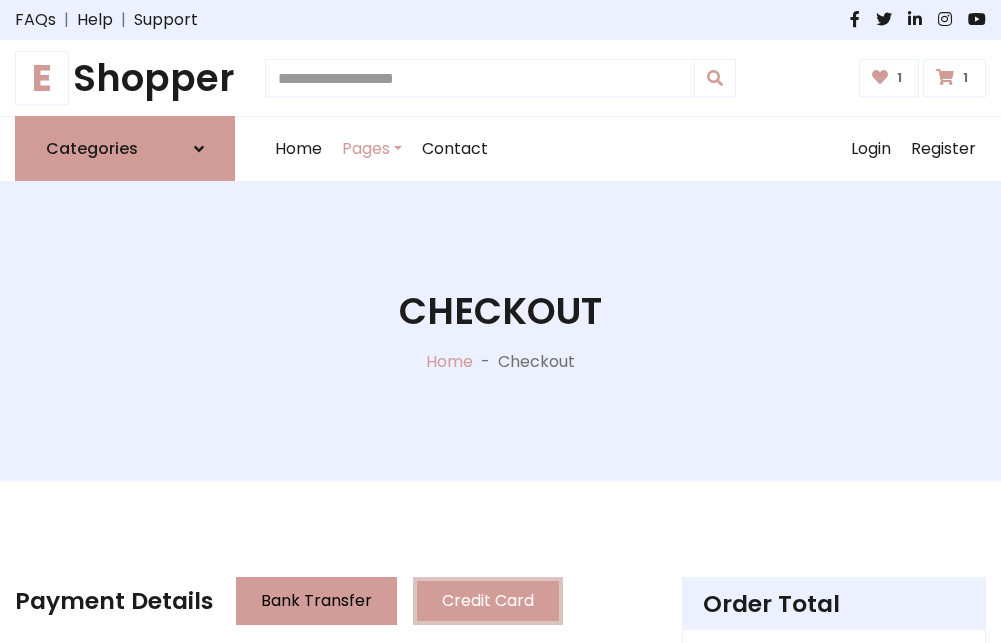 scroll, scrollTop: 201, scrollLeft: 0, axis: vertical 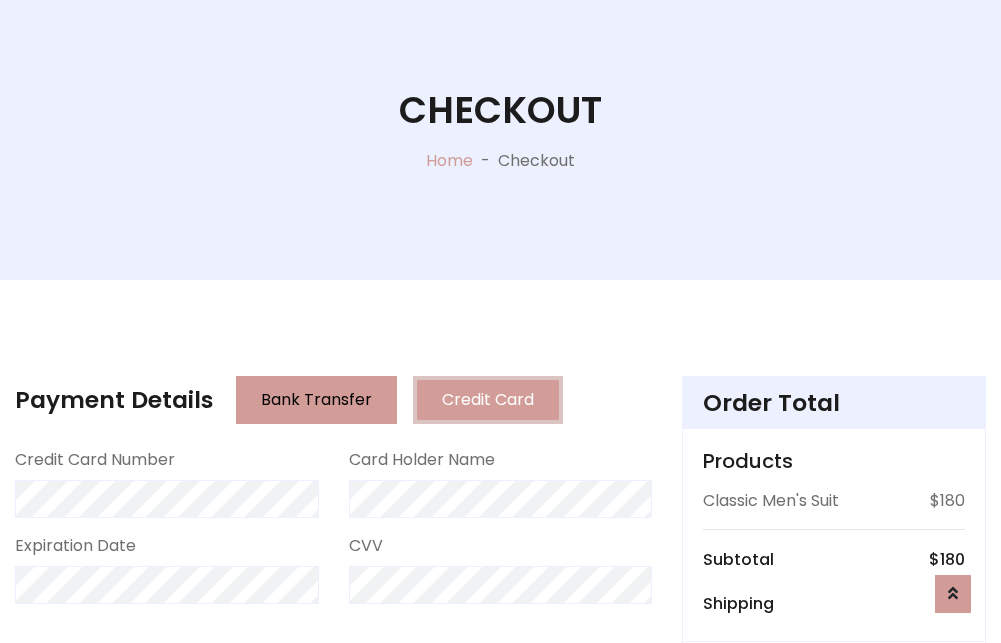 click on "Go to shipping" at bounding box center (834, 817) 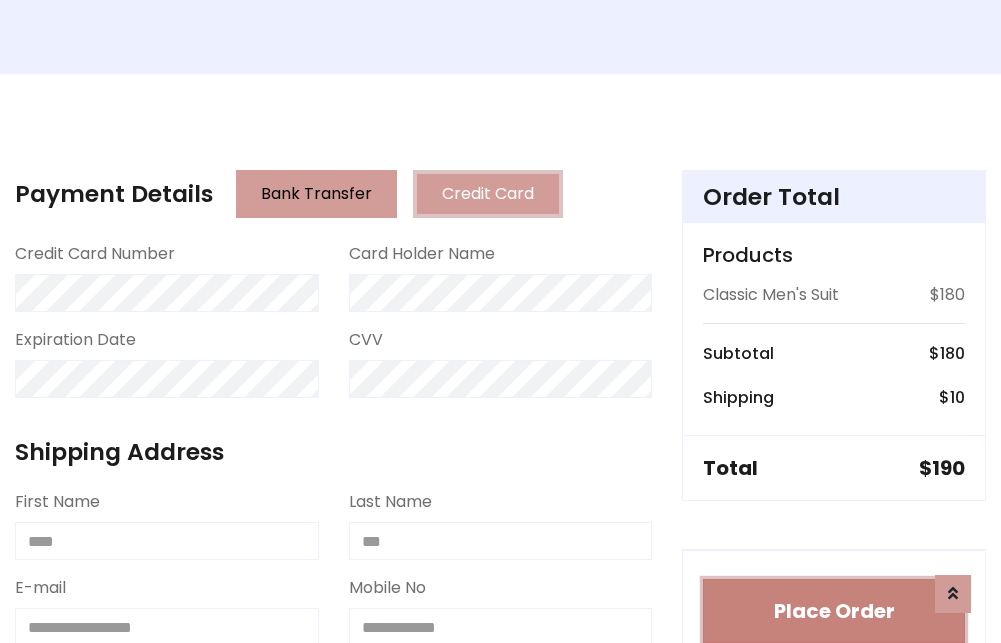 type 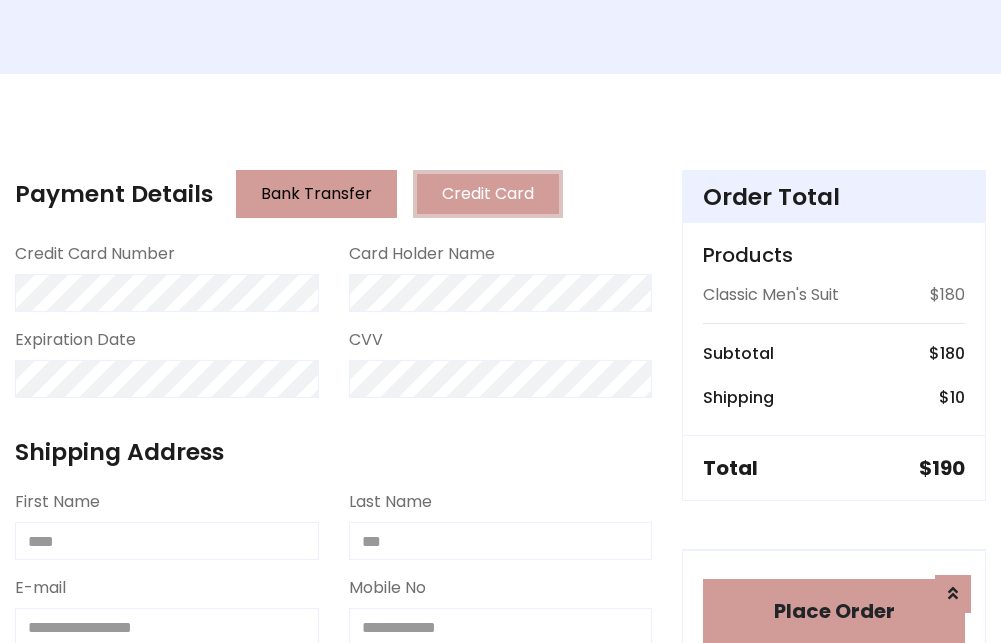 scroll, scrollTop: 1196, scrollLeft: 0, axis: vertical 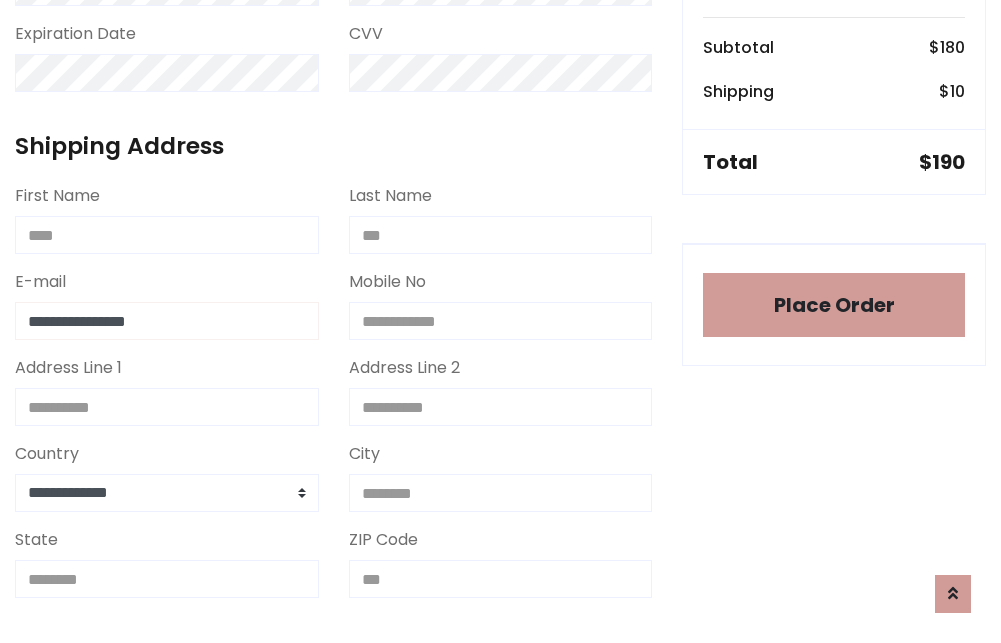 type on "**********" 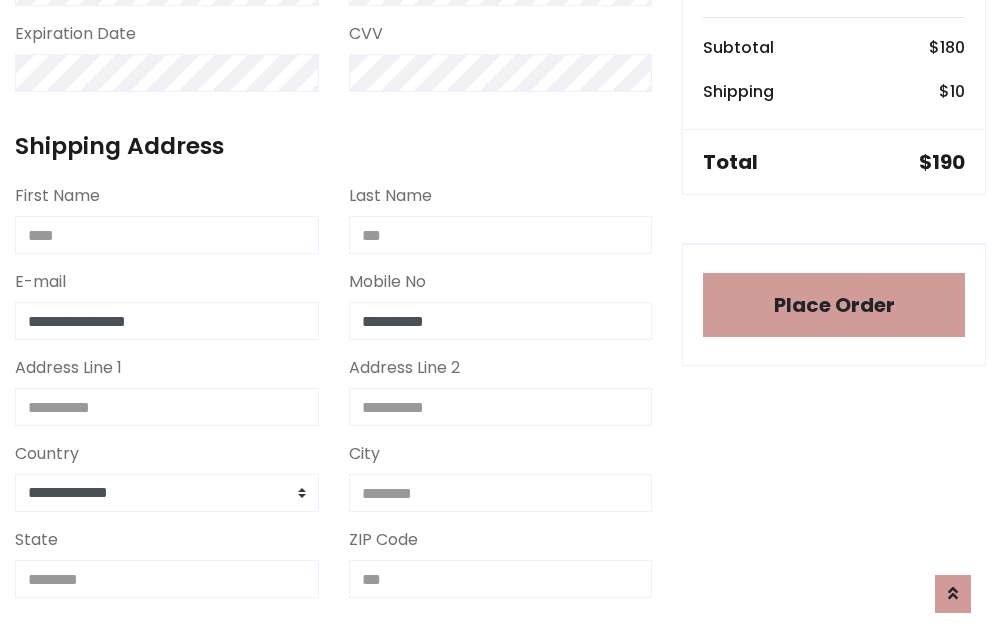 scroll, scrollTop: 573, scrollLeft: 0, axis: vertical 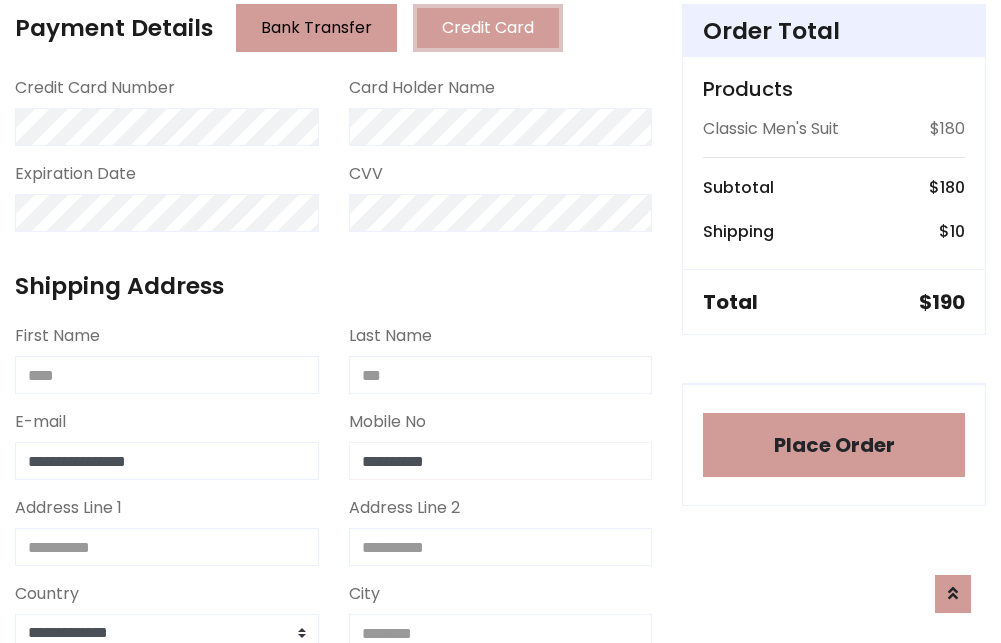 type on "**********" 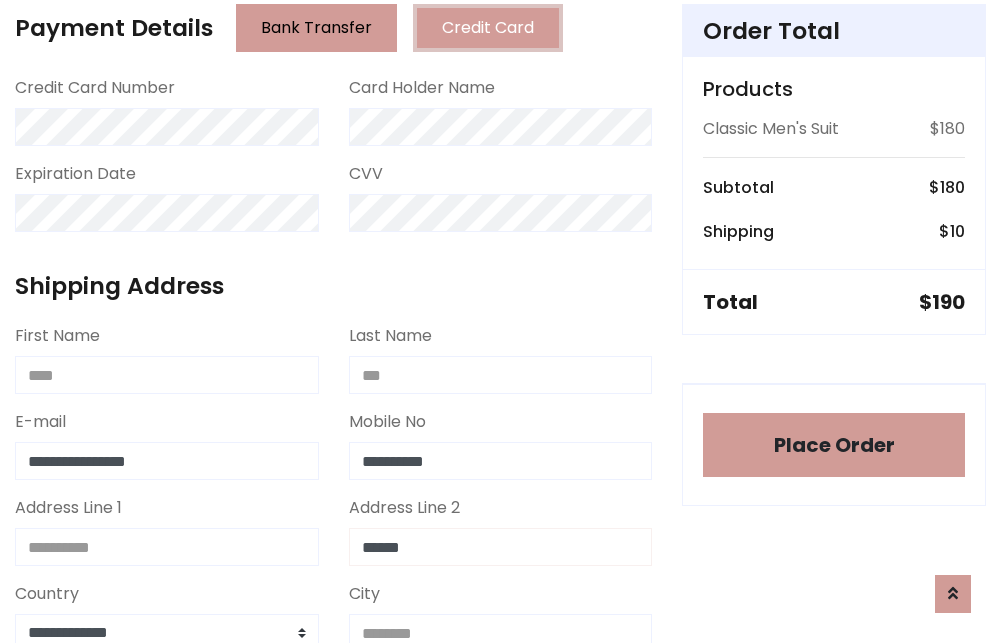 type on "******" 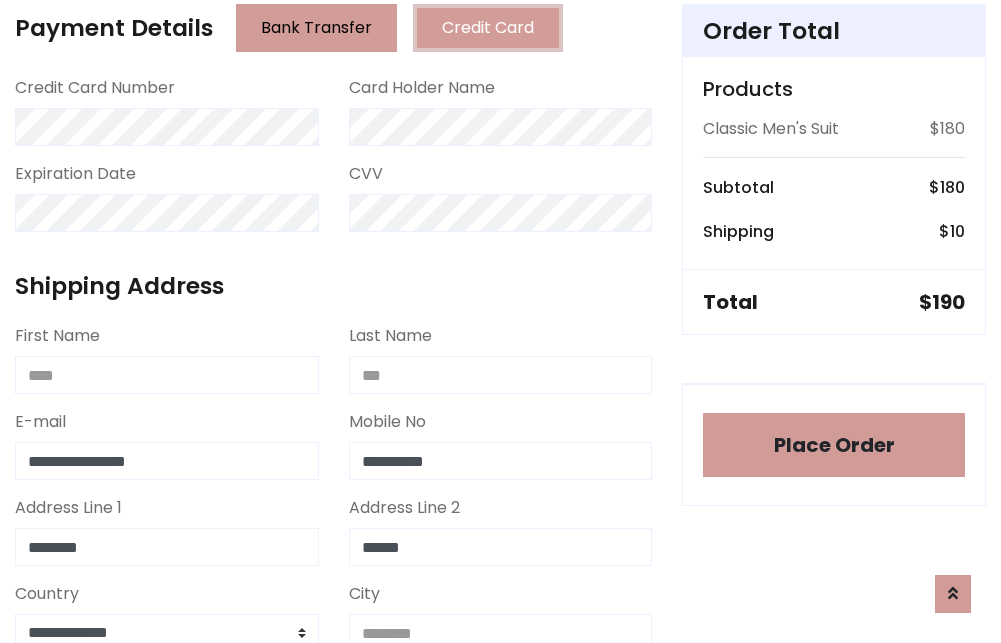 type on "********" 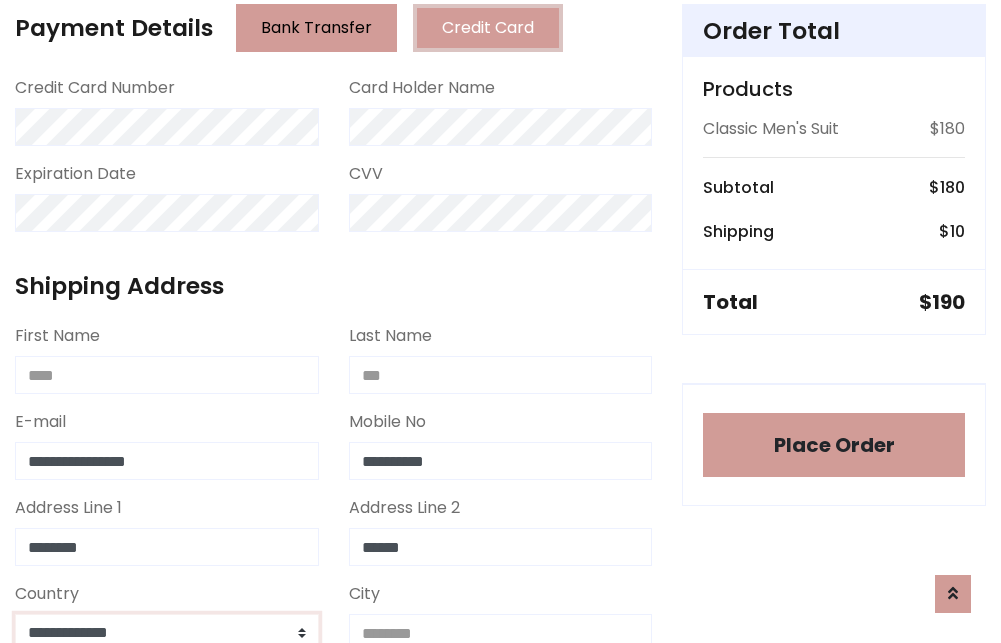select on "*******" 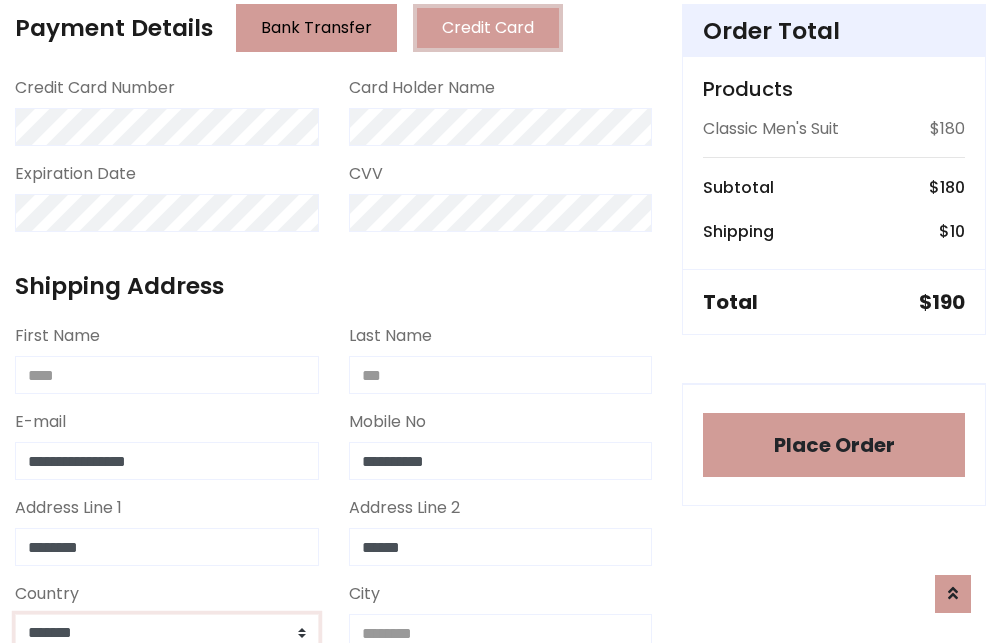 scroll, scrollTop: 583, scrollLeft: 0, axis: vertical 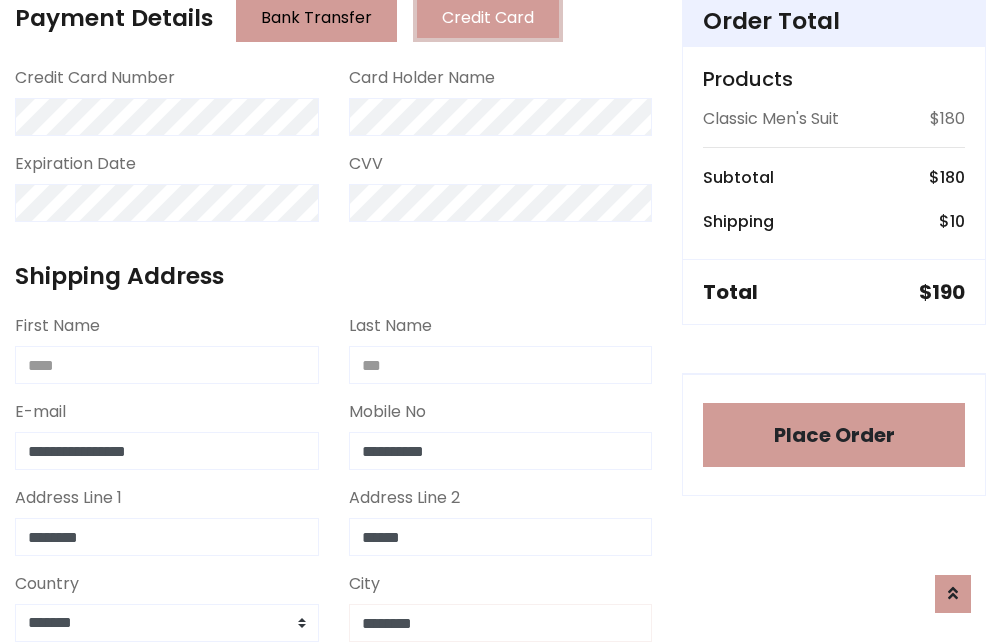 type on "********" 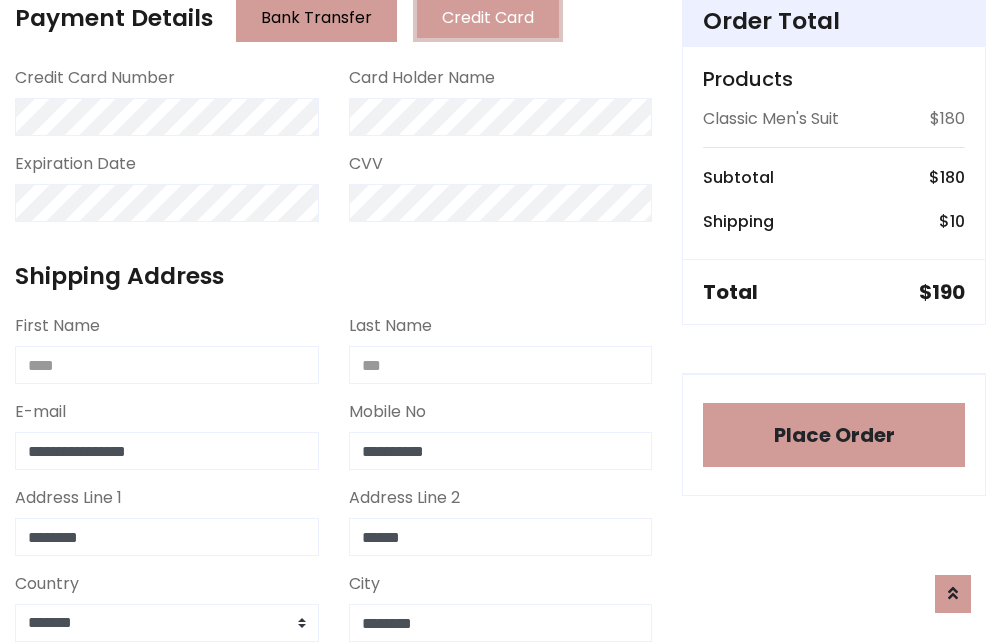 scroll, scrollTop: 971, scrollLeft: 0, axis: vertical 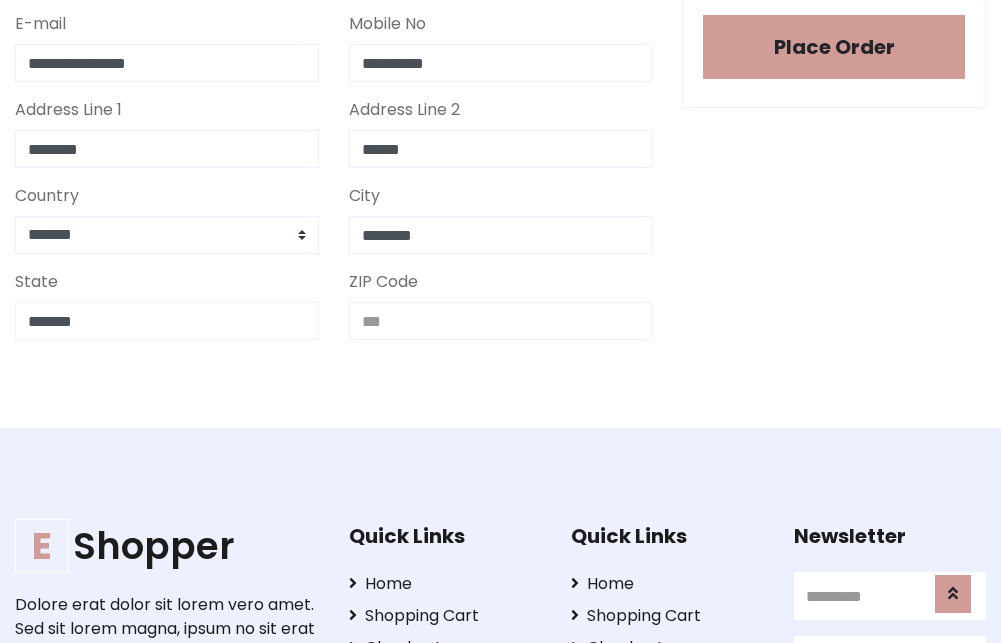 type on "*******" 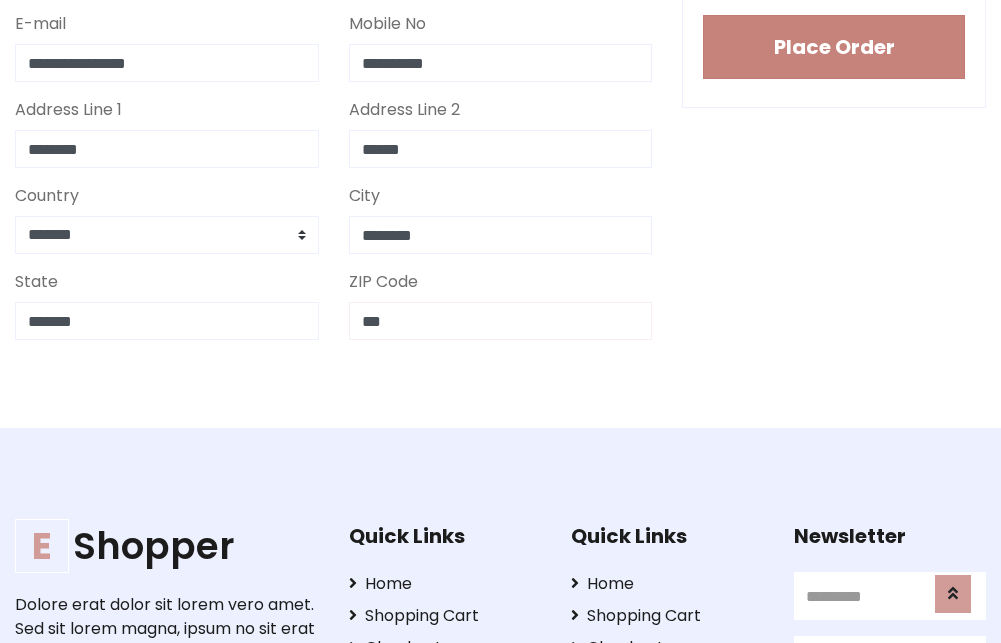 type on "***" 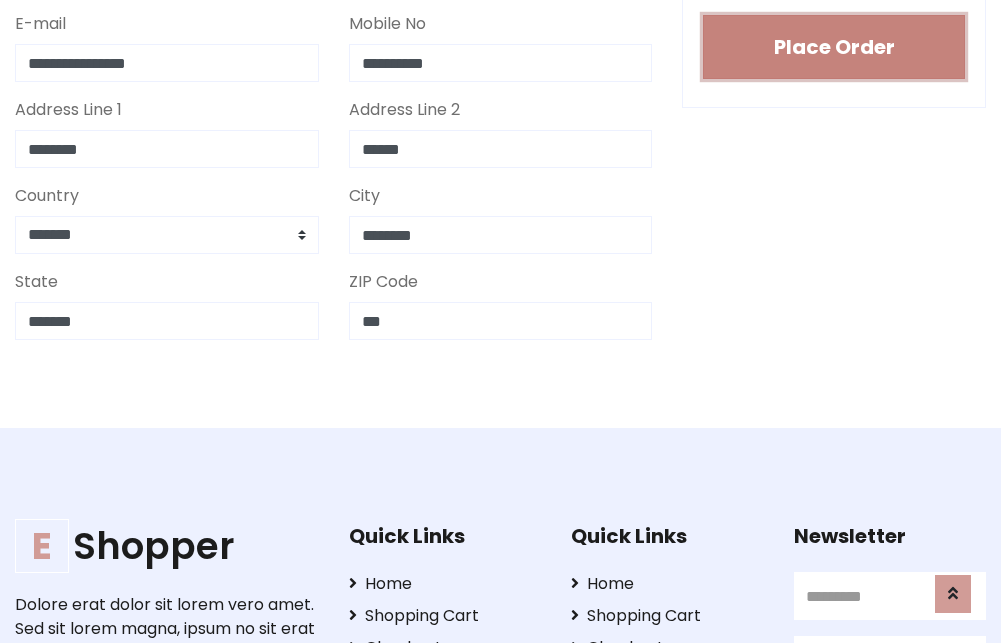click on "Place Order" at bounding box center [834, 47] 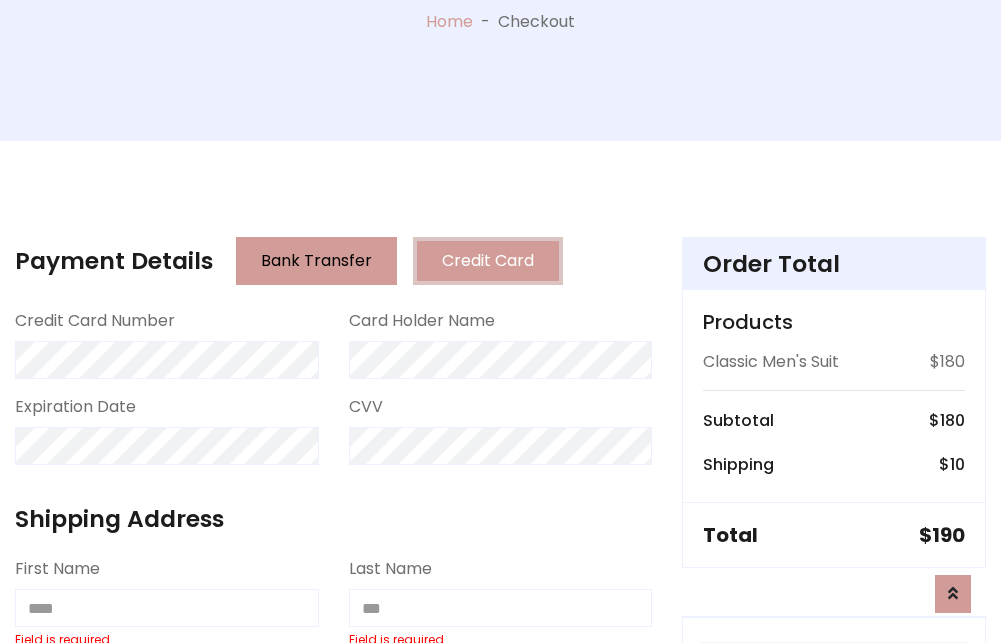 scroll, scrollTop: 0, scrollLeft: 0, axis: both 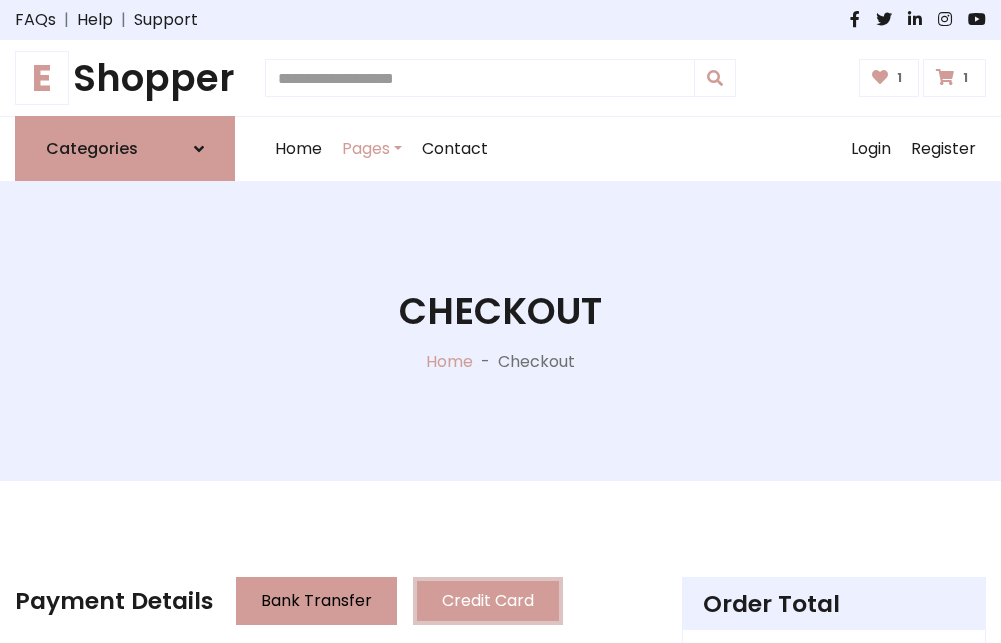 click on "E" at bounding box center (42, 78) 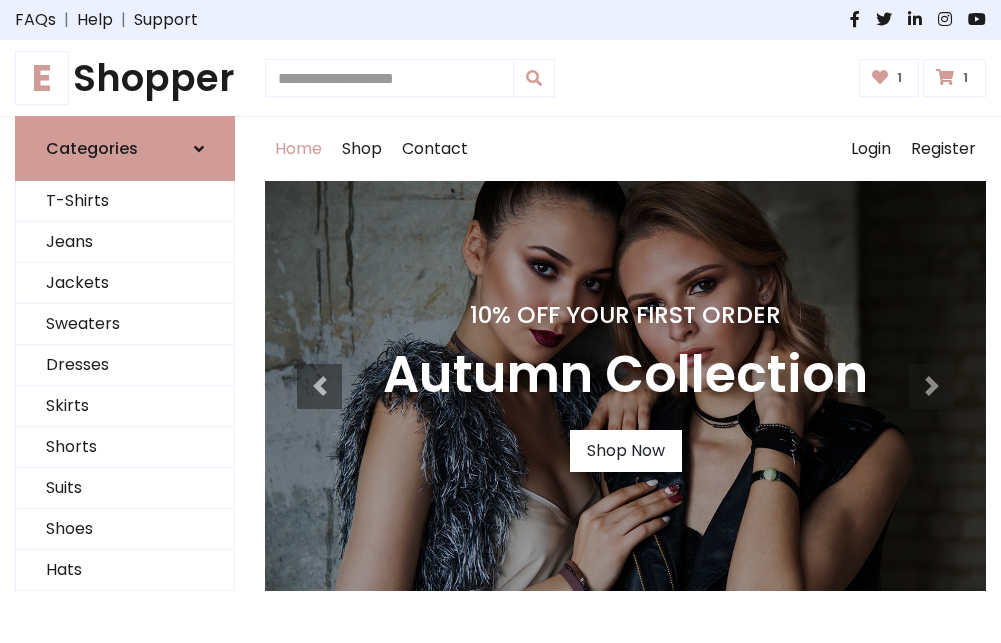 scroll, scrollTop: 0, scrollLeft: 0, axis: both 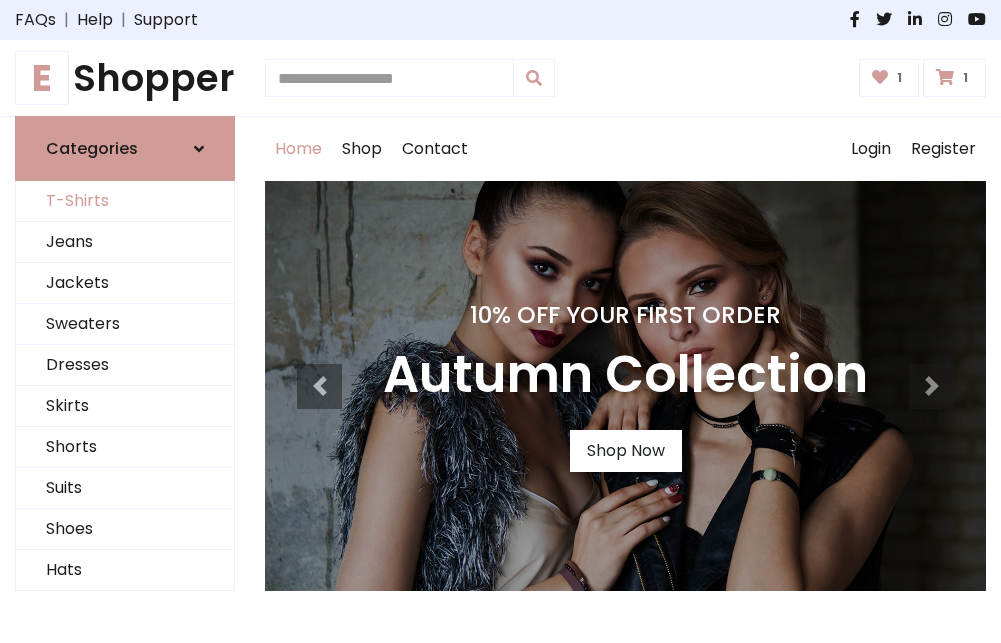 click on "T-Shirts" at bounding box center [125, 201] 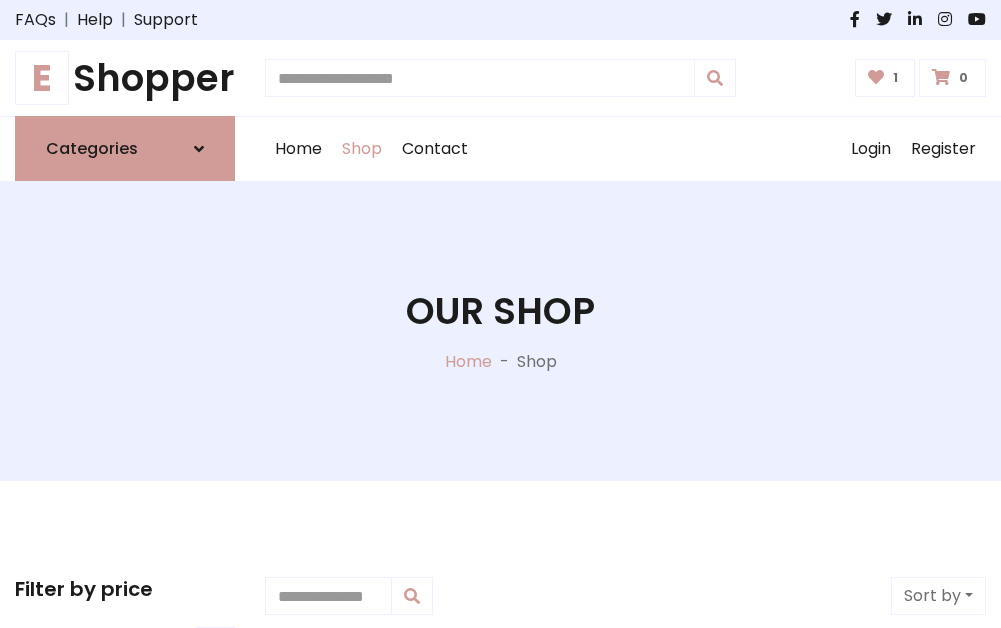 scroll, scrollTop: 0, scrollLeft: 0, axis: both 